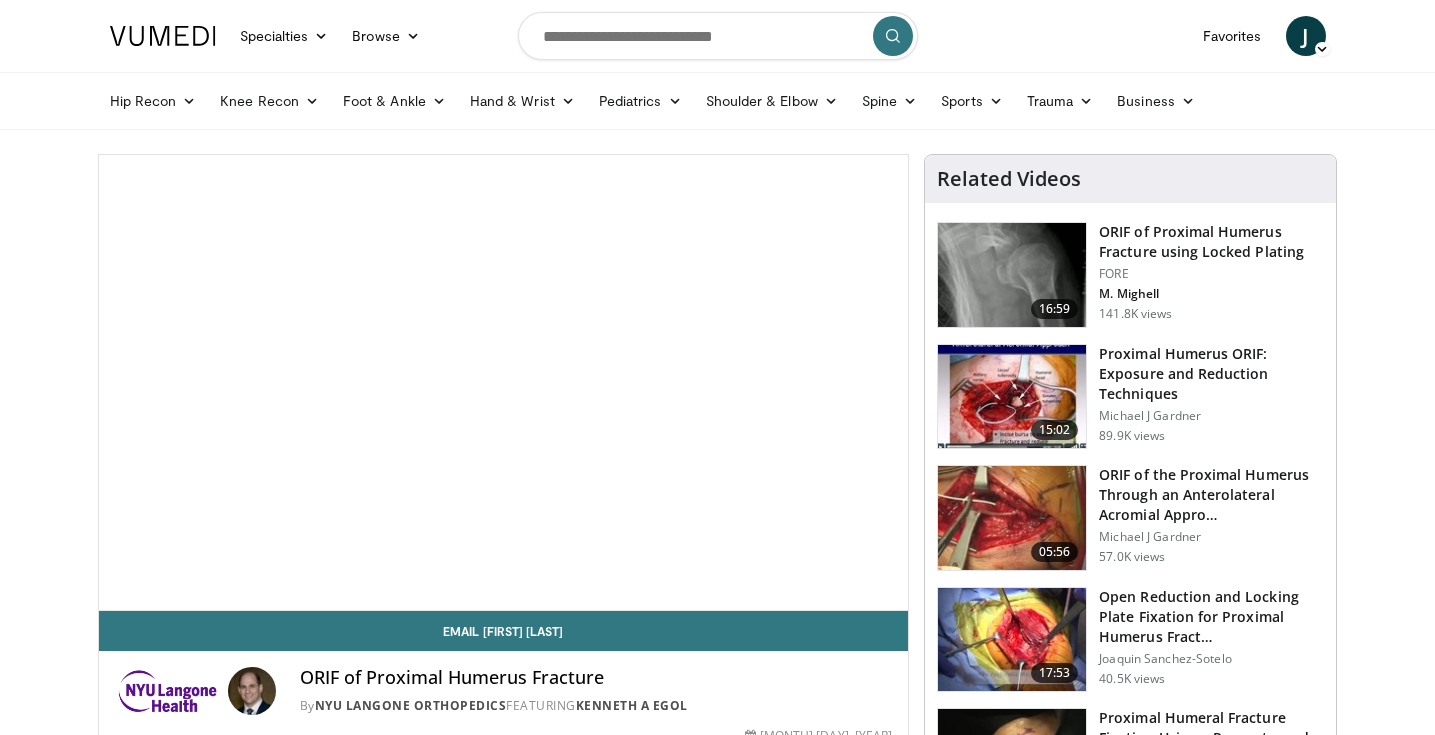 scroll, scrollTop: 0, scrollLeft: 0, axis: both 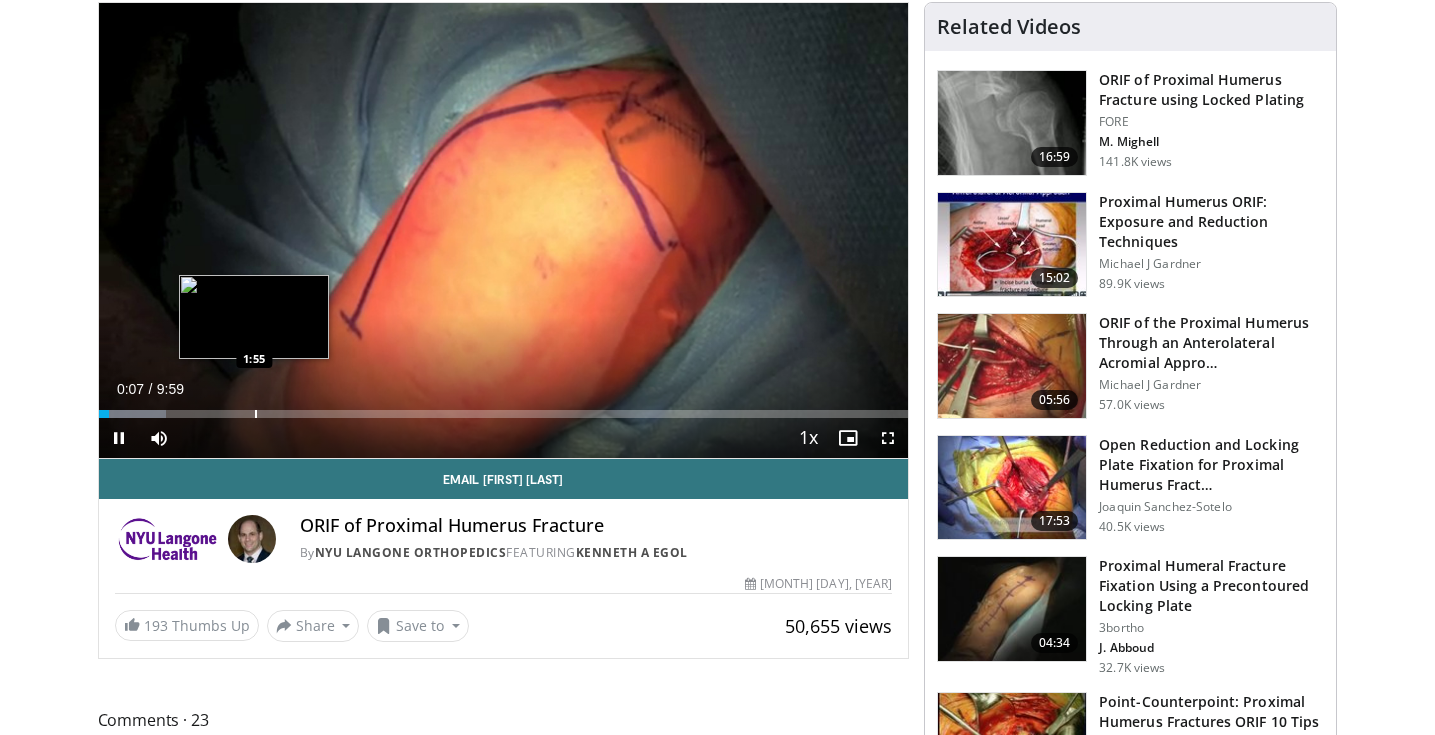 click on "Loaded :  8.31% 0:07 1:55" at bounding box center (504, 408) 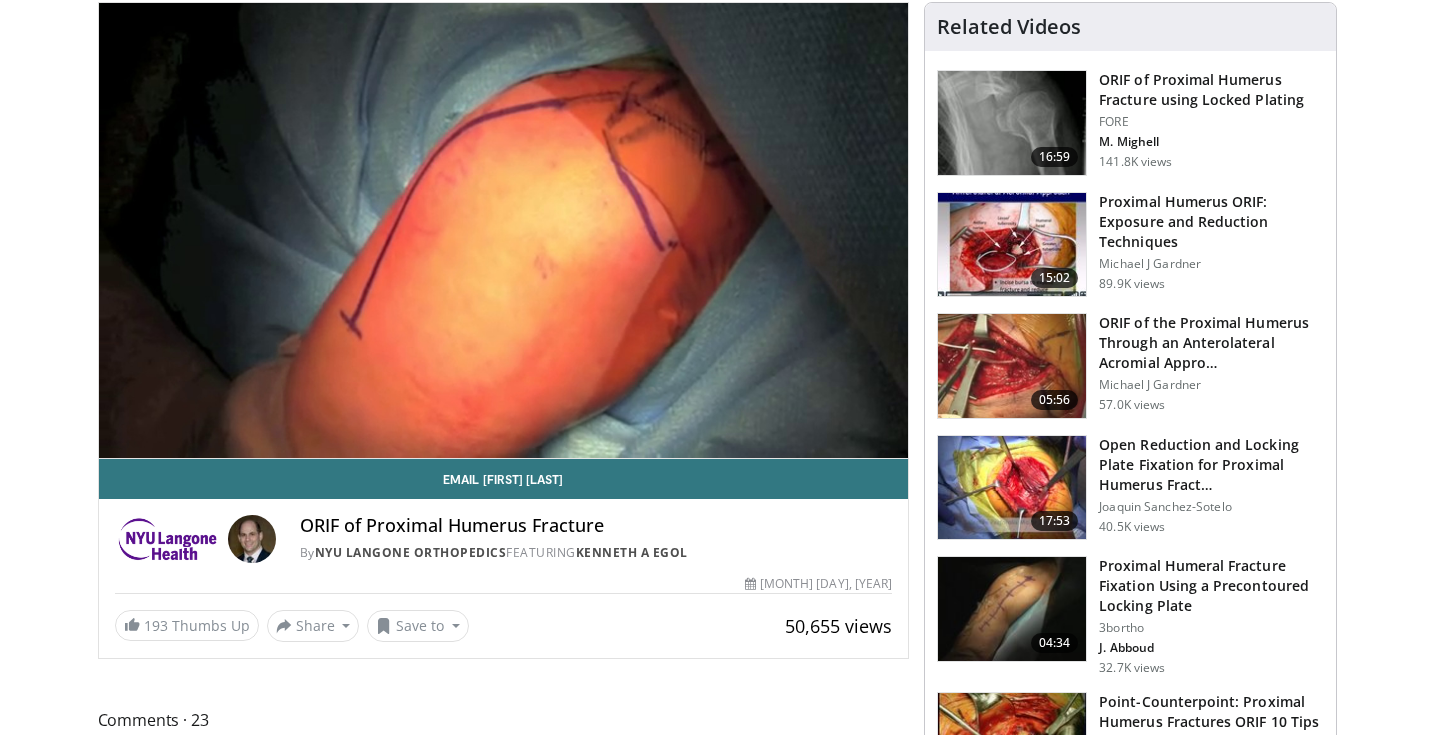 click at bounding box center (1012, 245) 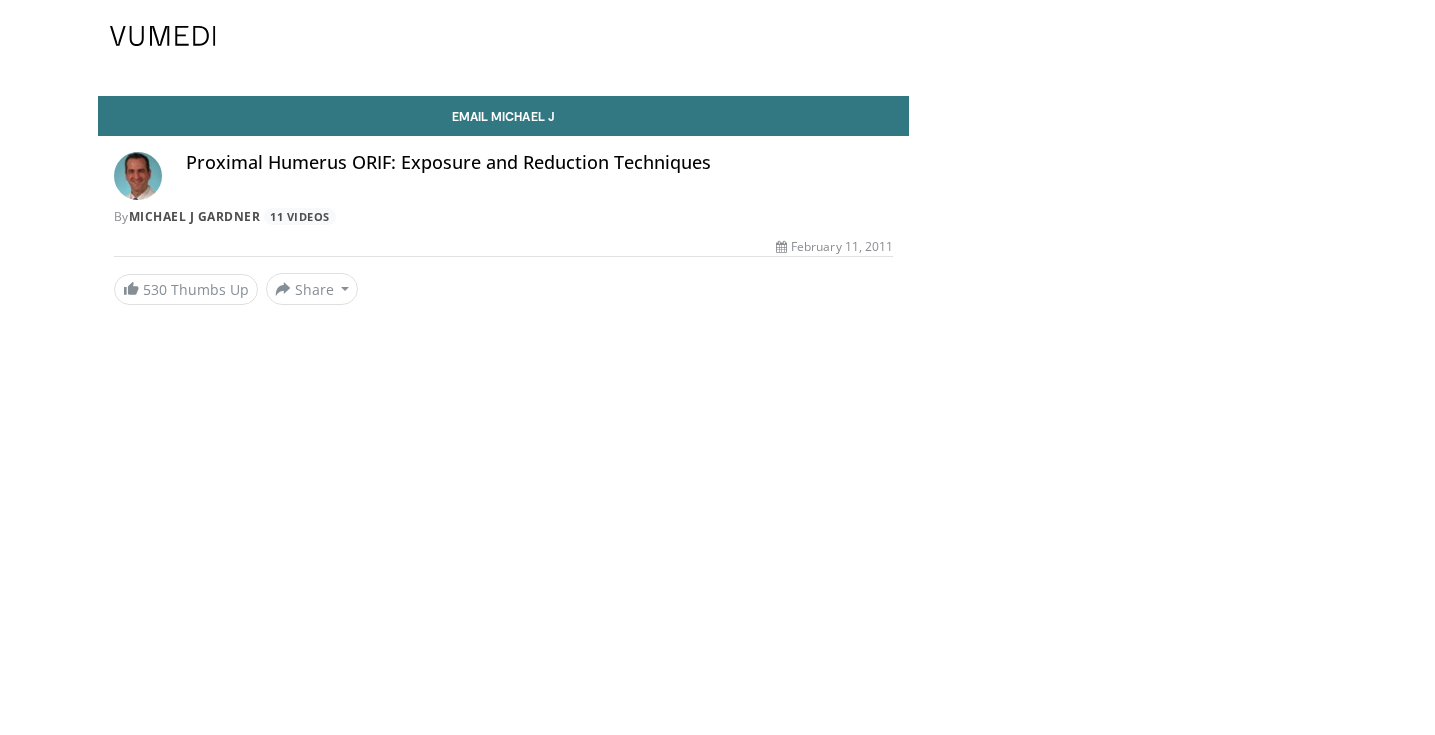 scroll, scrollTop: 0, scrollLeft: 0, axis: both 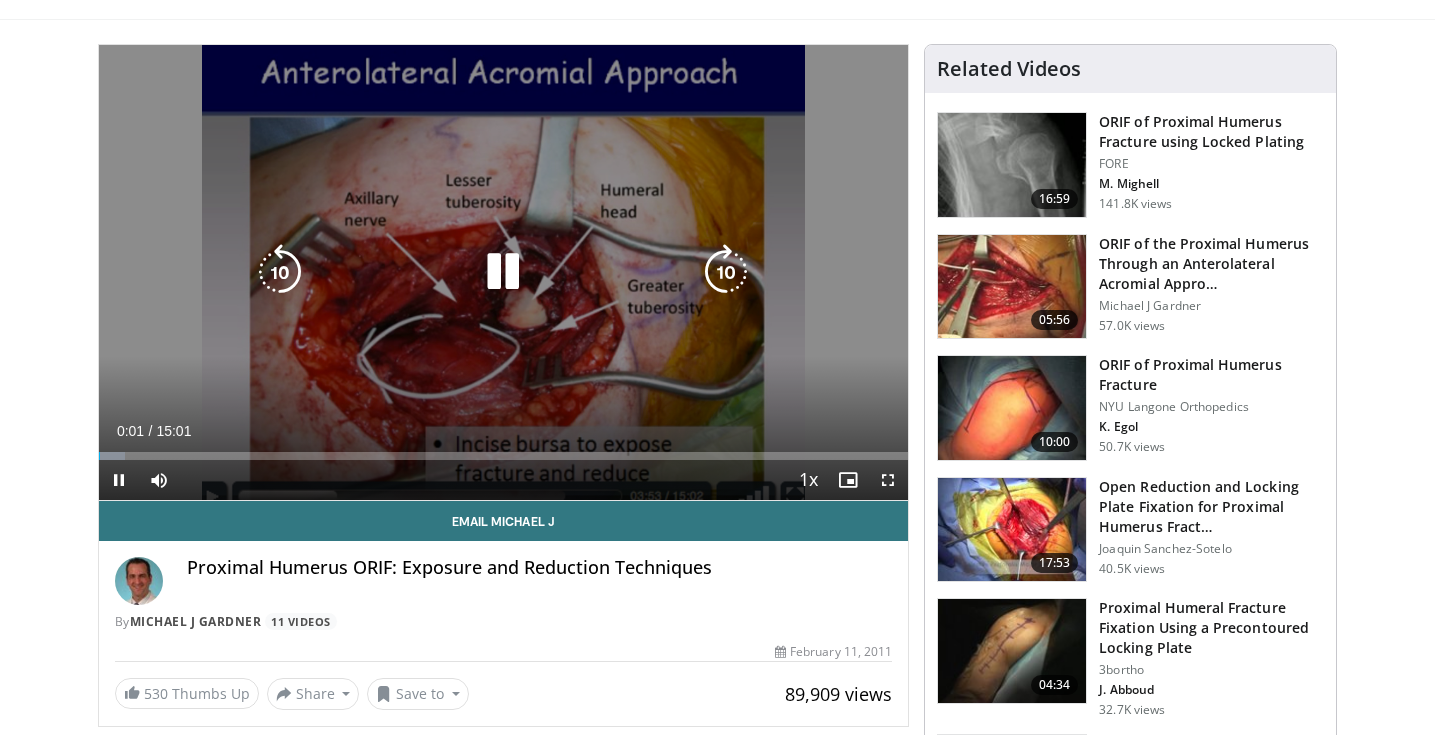 click at bounding box center (726, 272) 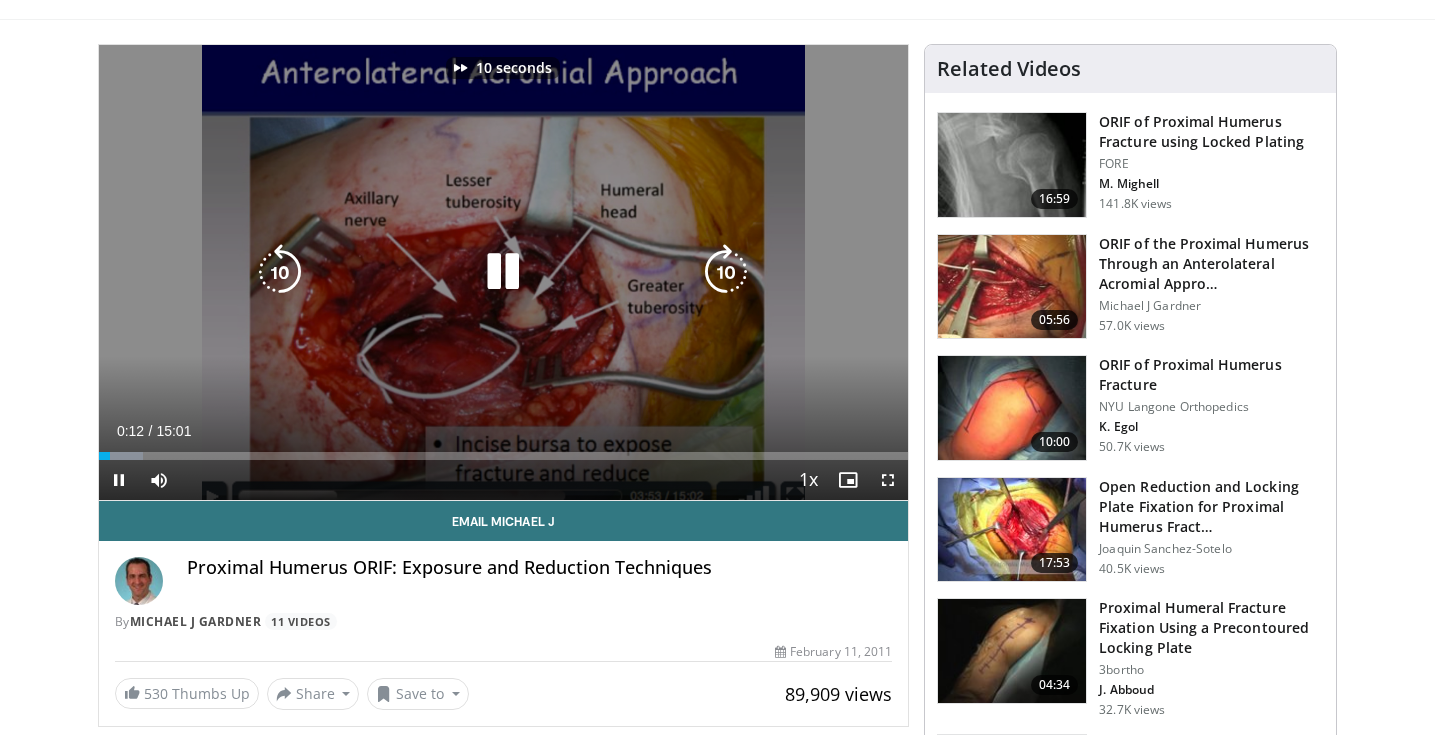 click at bounding box center [726, 272] 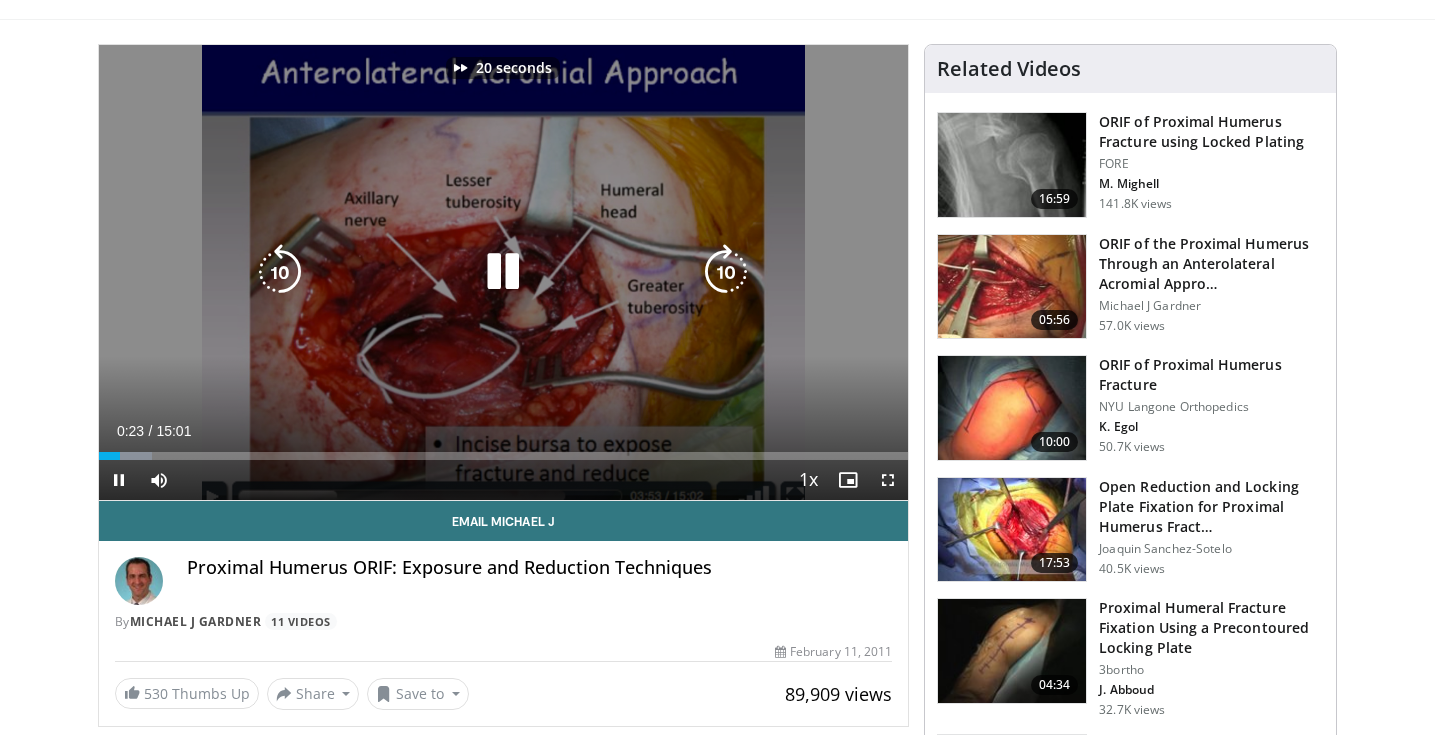 click at bounding box center (726, 272) 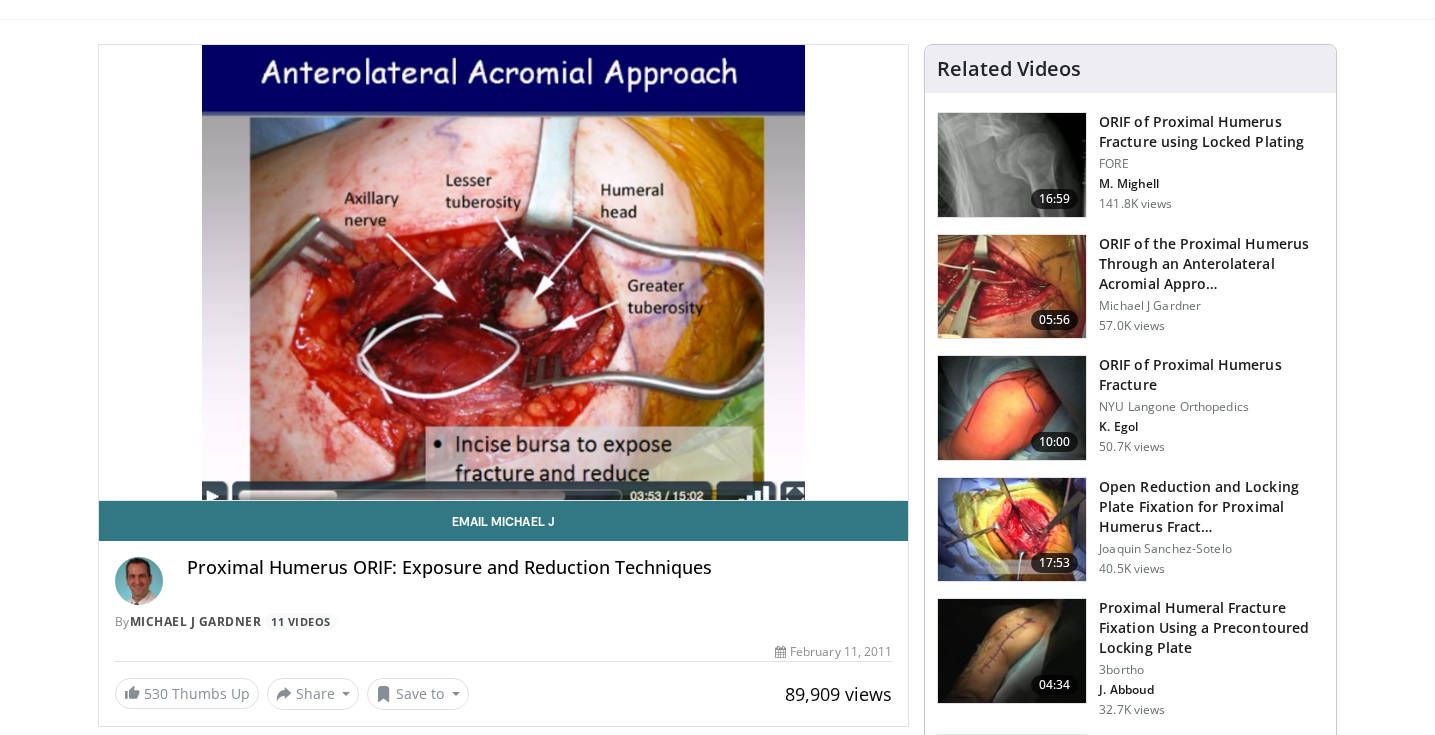 click on "30 seconds
Tap to unmute" at bounding box center [504, 272] 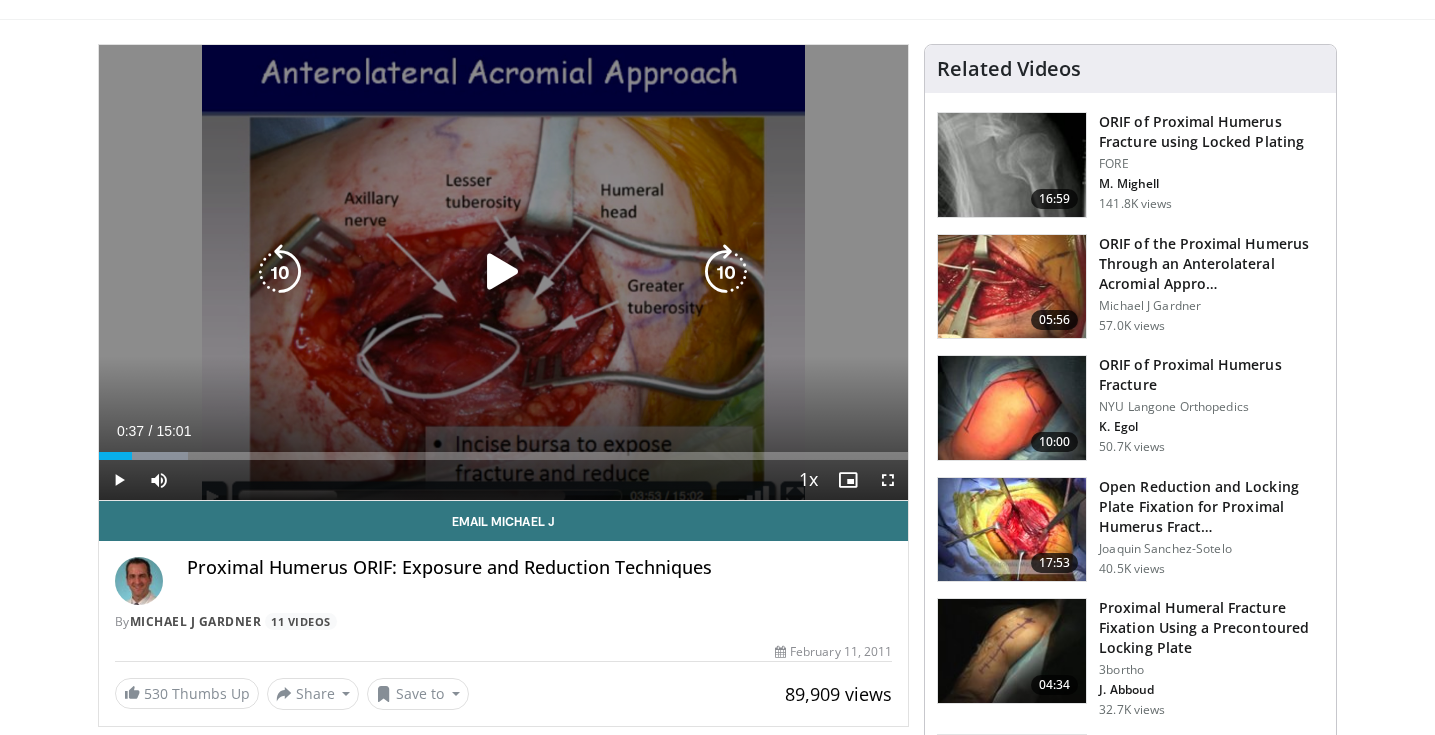 click at bounding box center (503, 272) 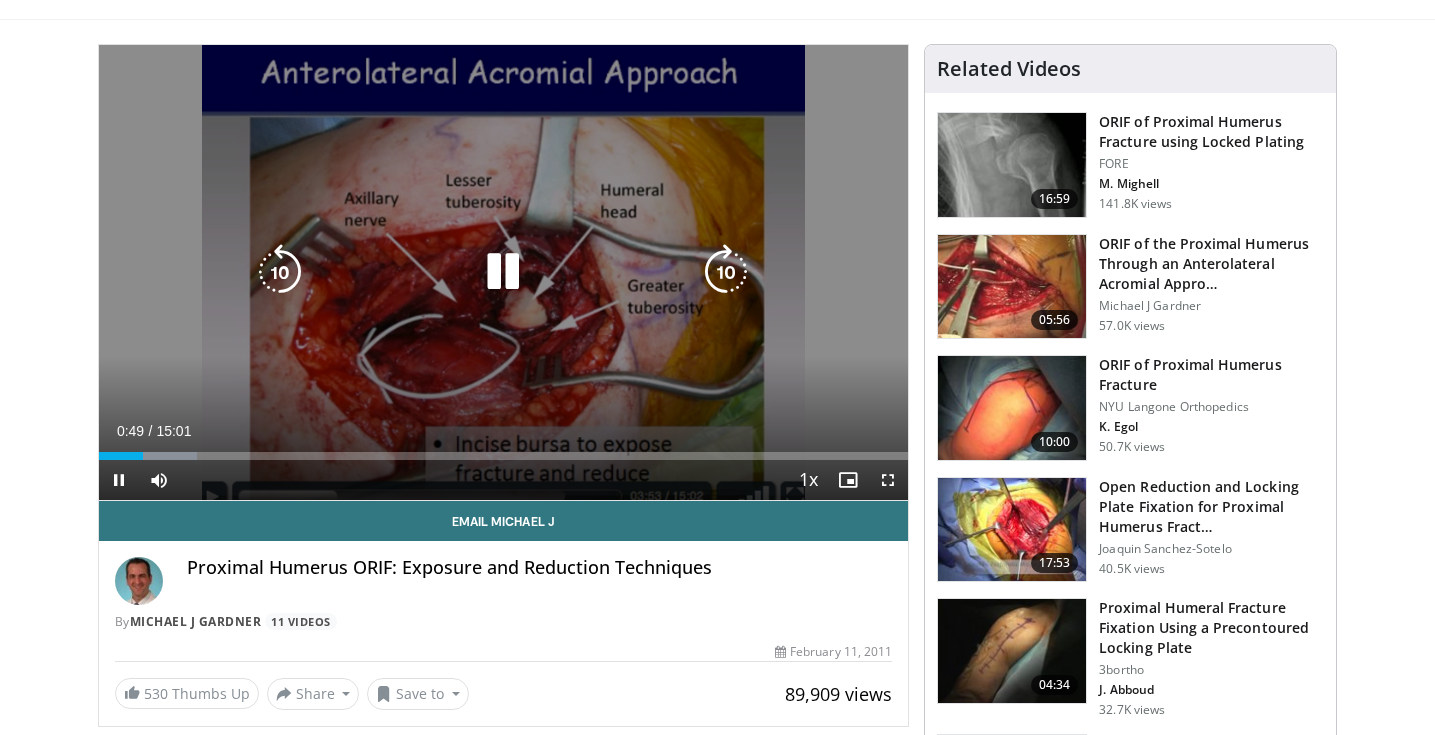 click at bounding box center [280, 272] 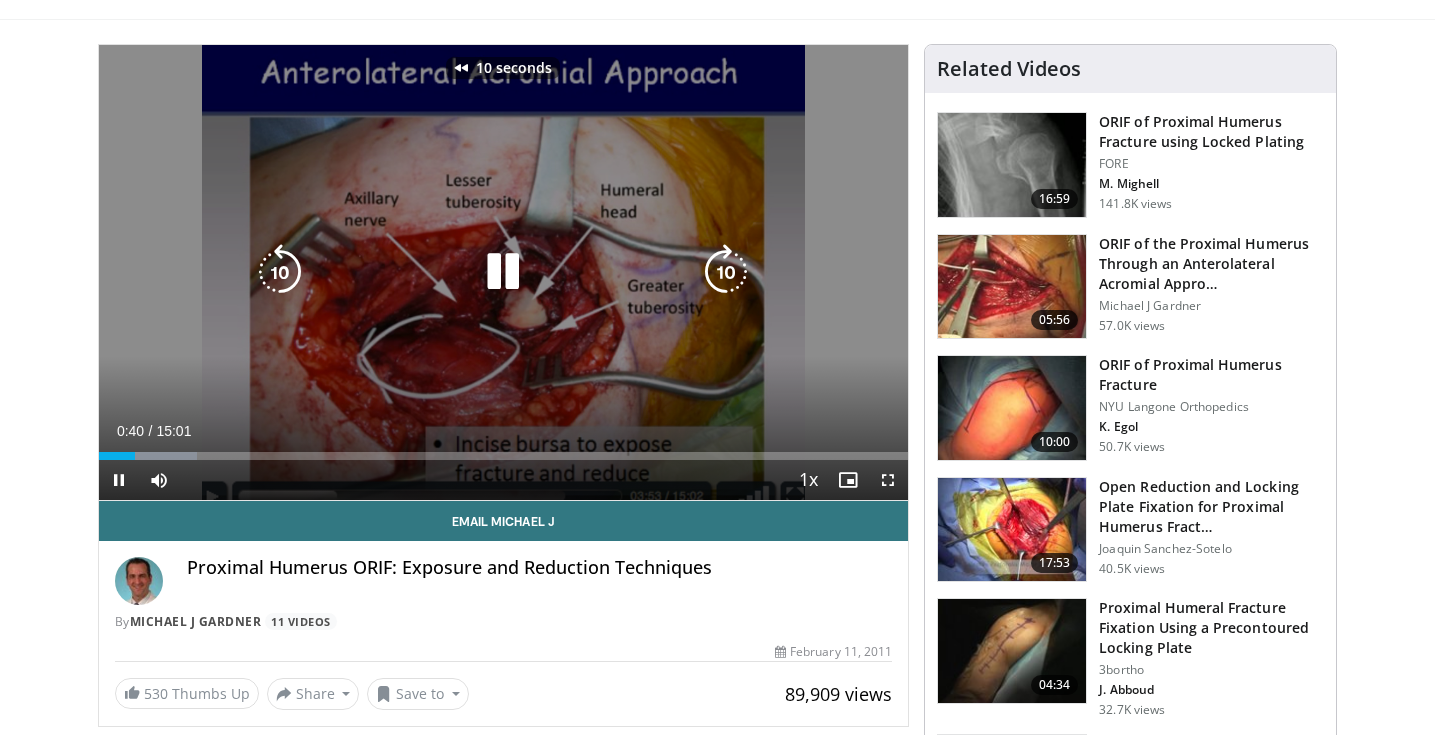 click at bounding box center (280, 272) 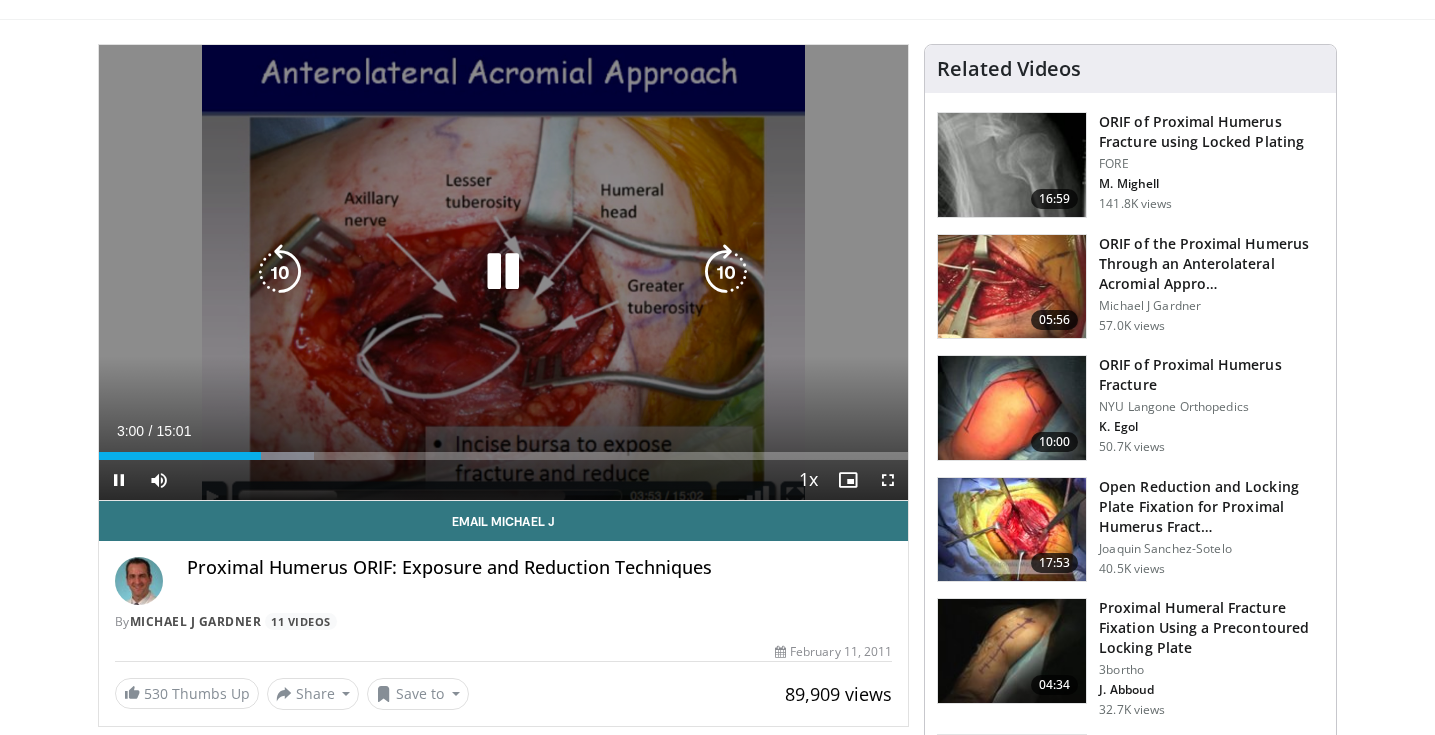 click at bounding box center (726, 272) 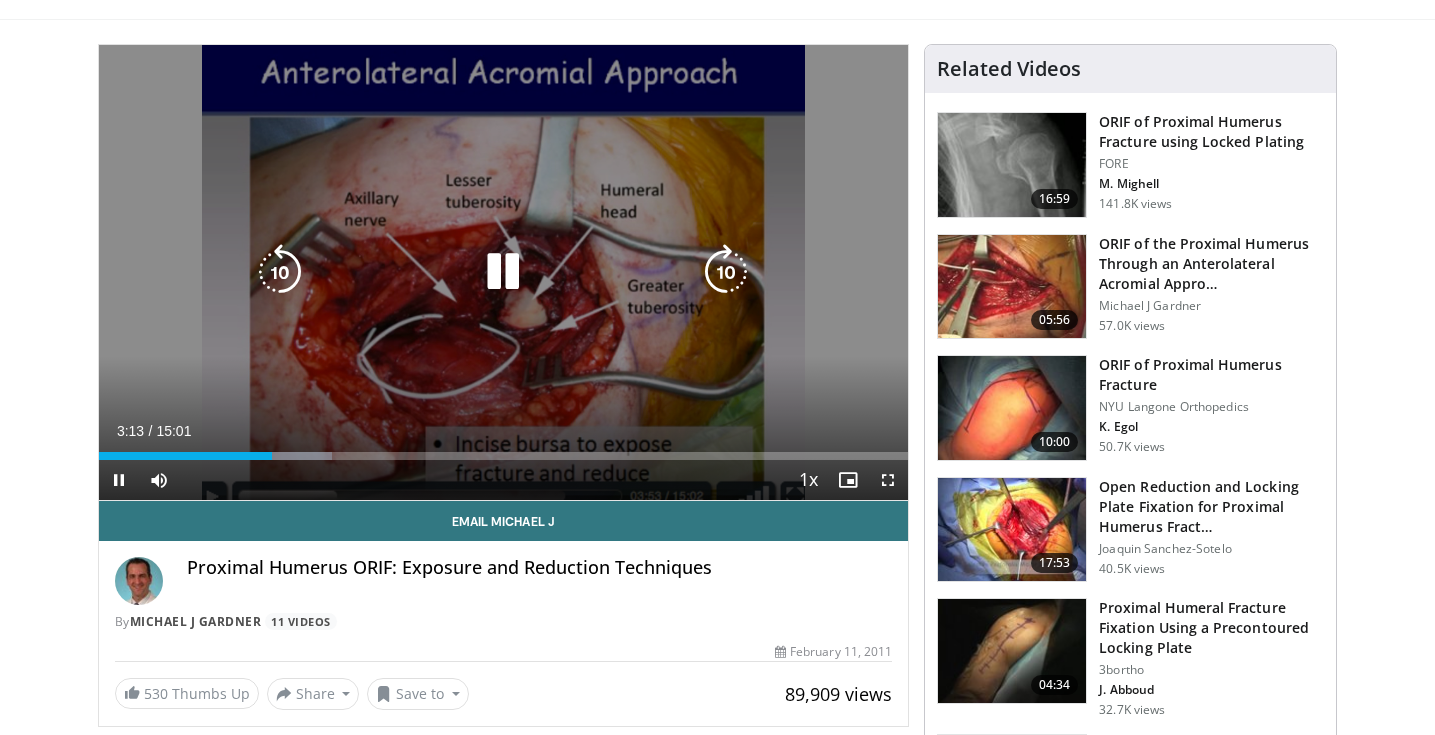 click on "10 seconds
Tap to unmute" at bounding box center [504, 272] 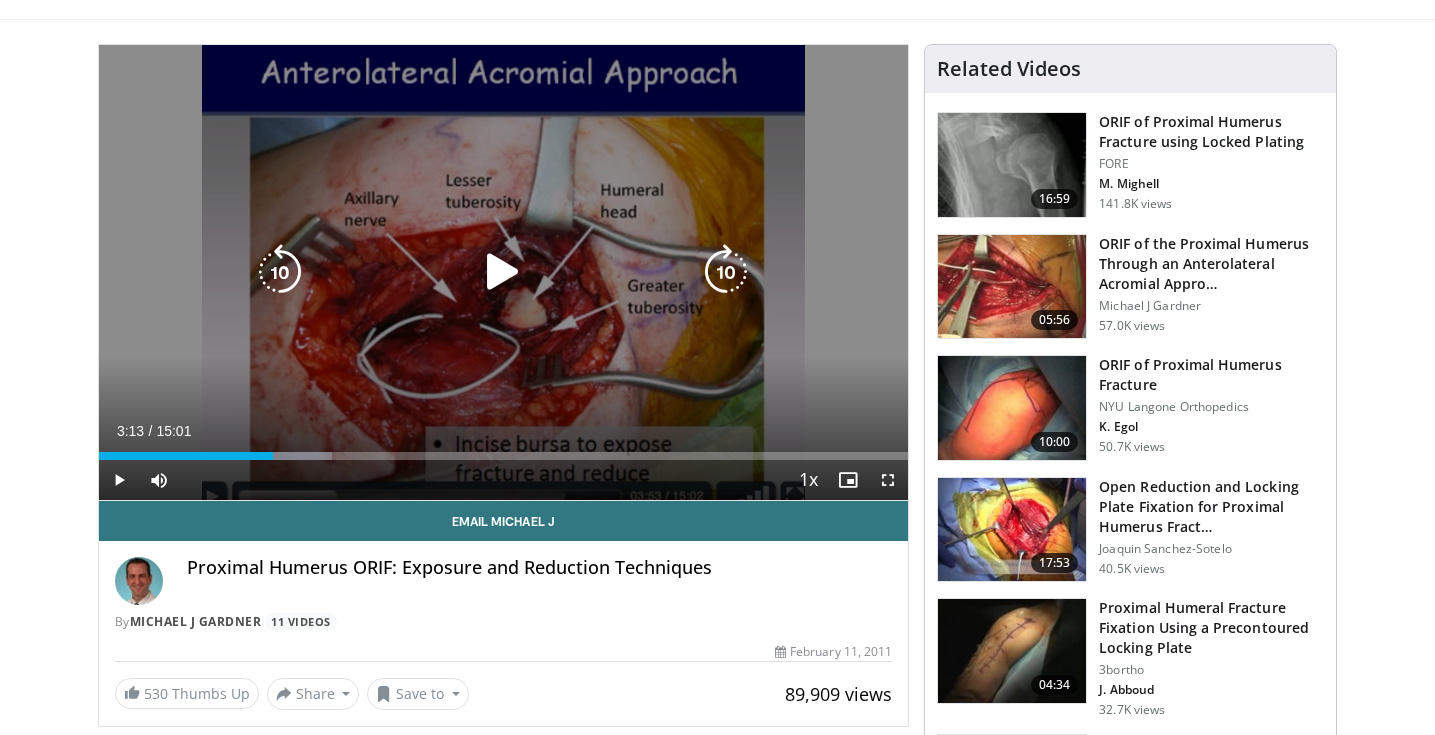 click at bounding box center (503, 272) 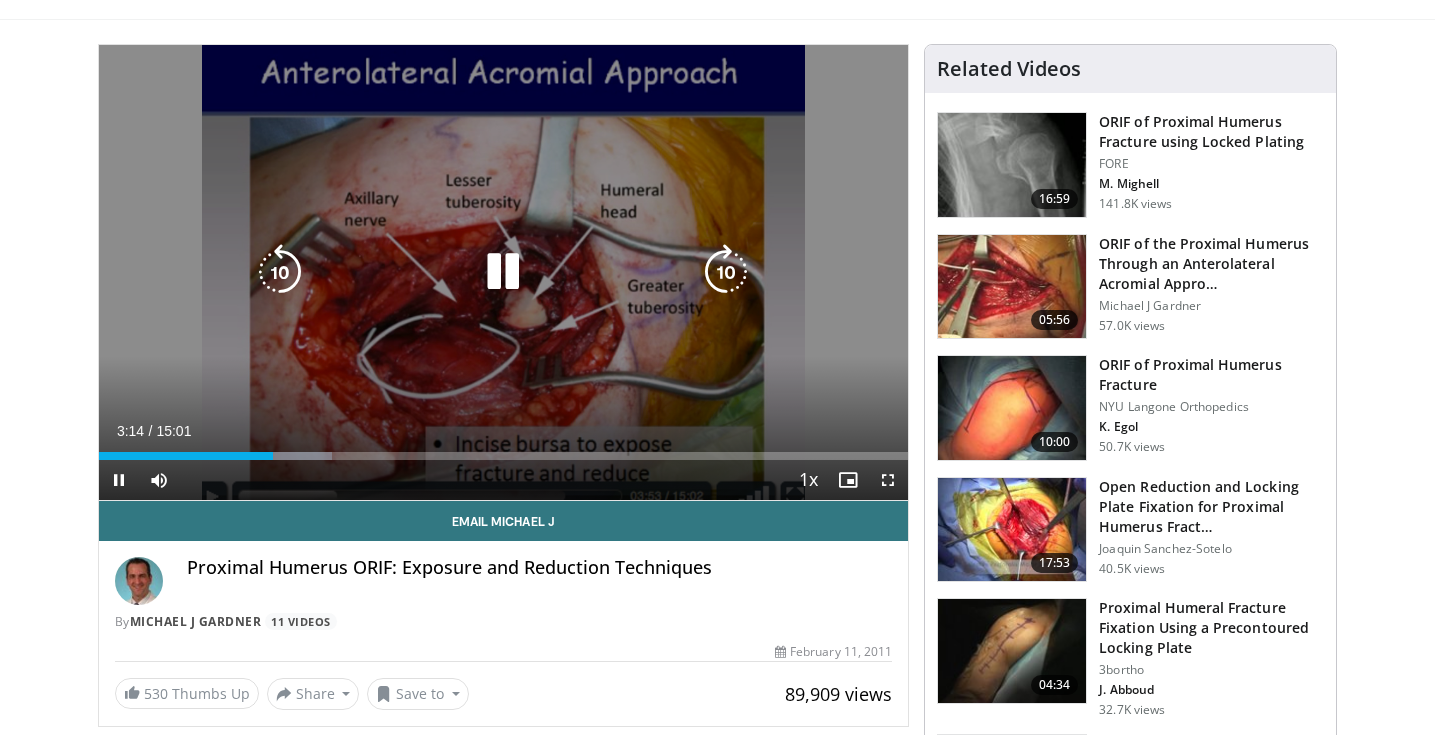 click at bounding box center (726, 272) 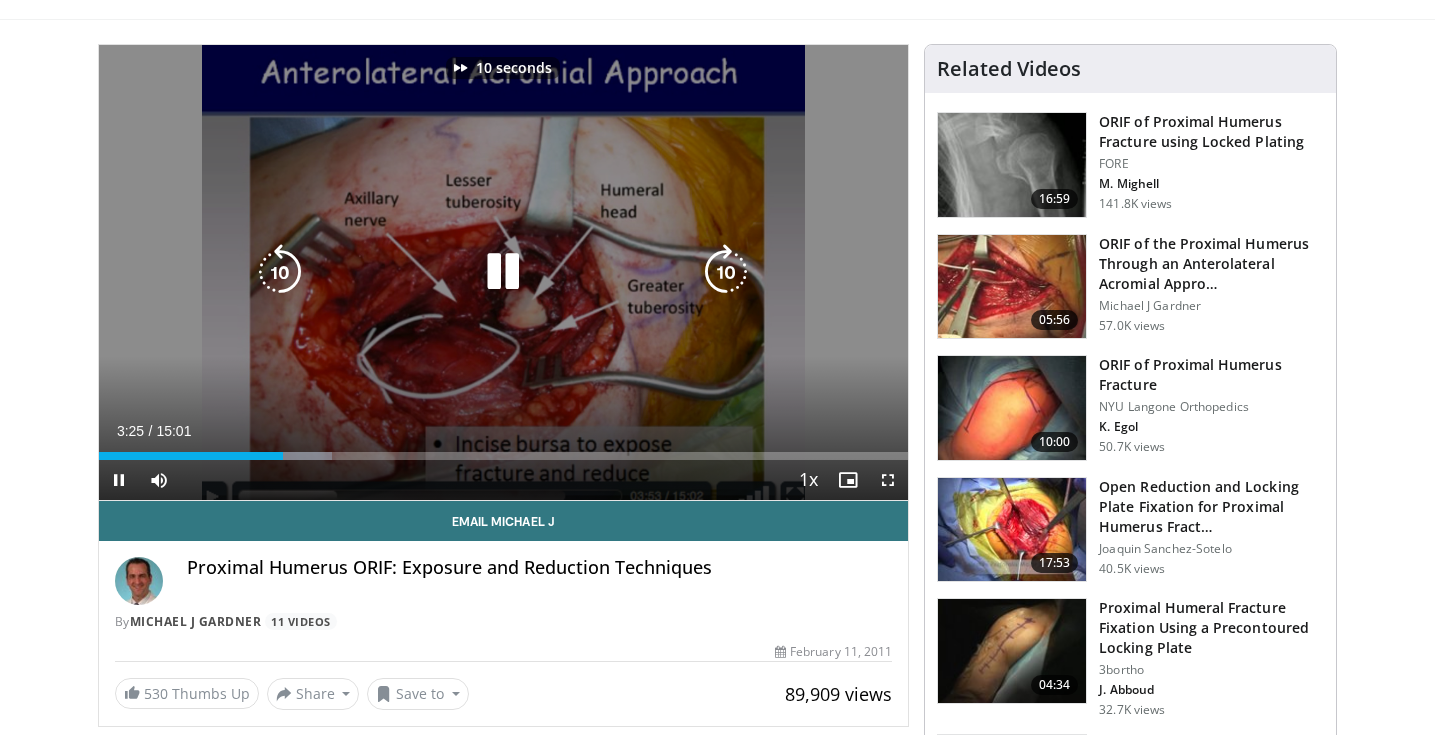 click at bounding box center [726, 272] 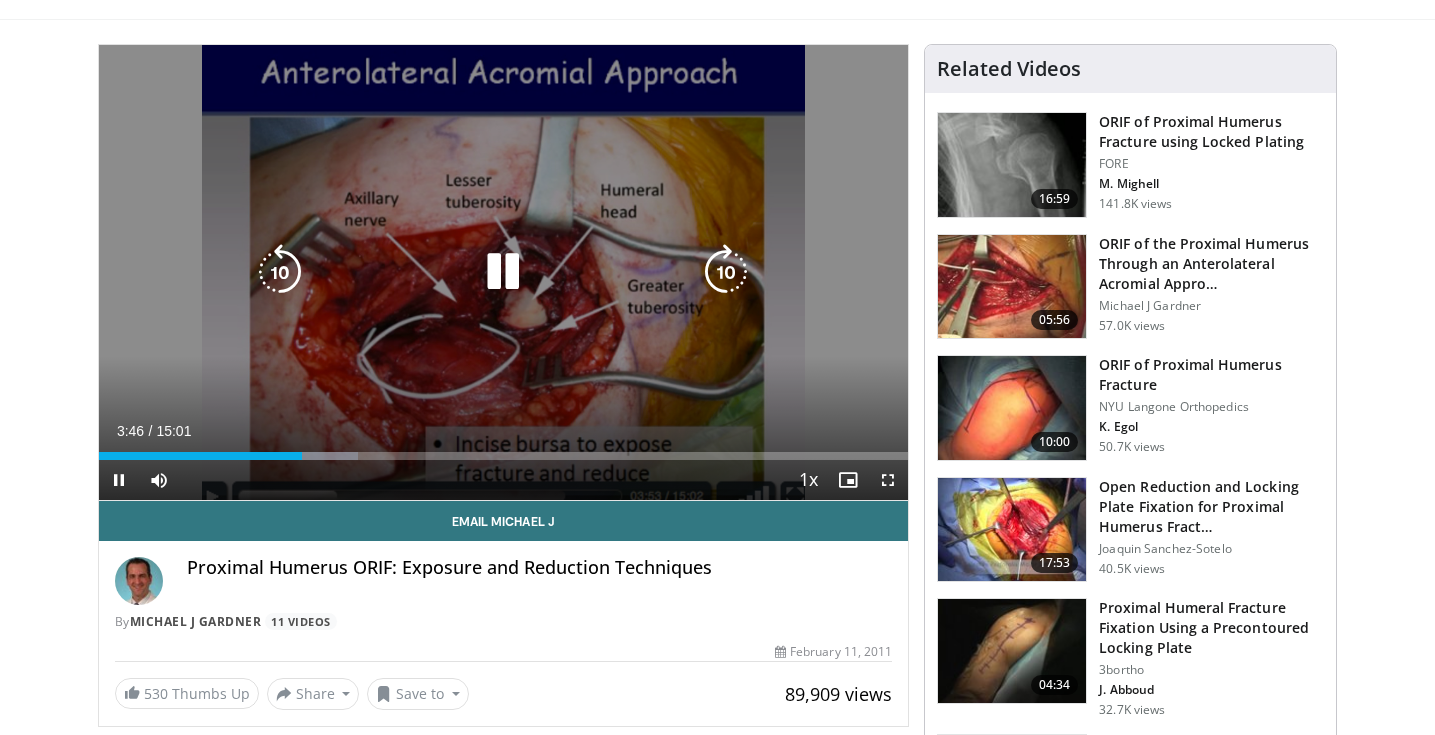 click at bounding box center (726, 272) 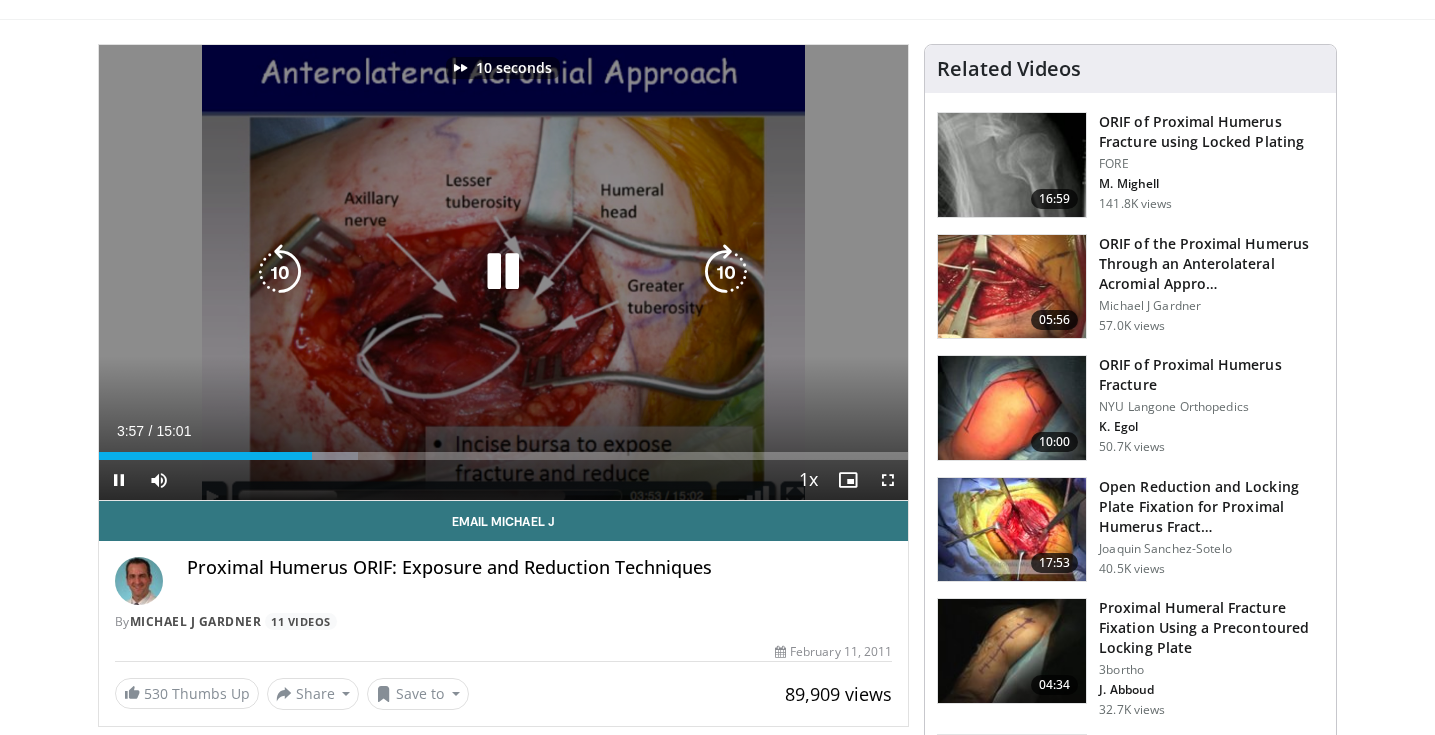 click at bounding box center [726, 272] 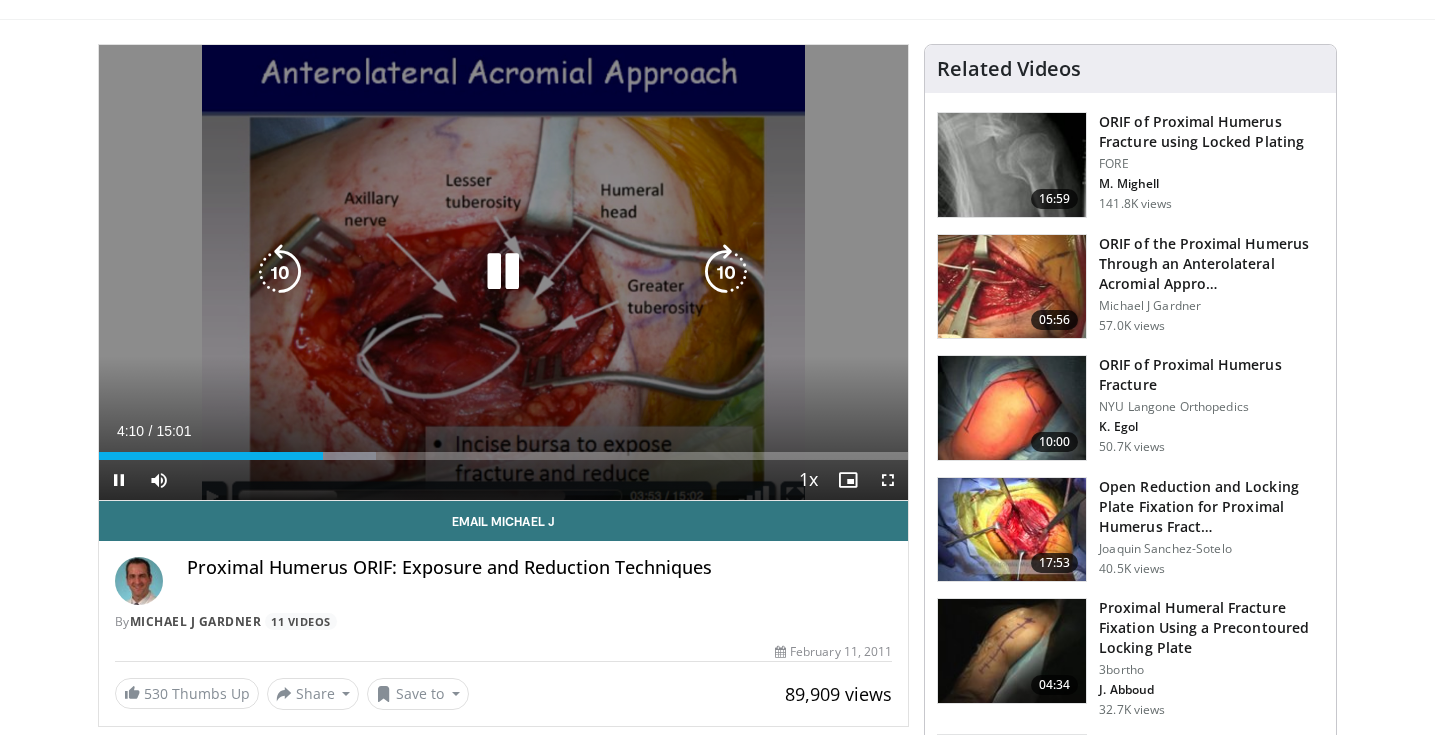 click at bounding box center [726, 272] 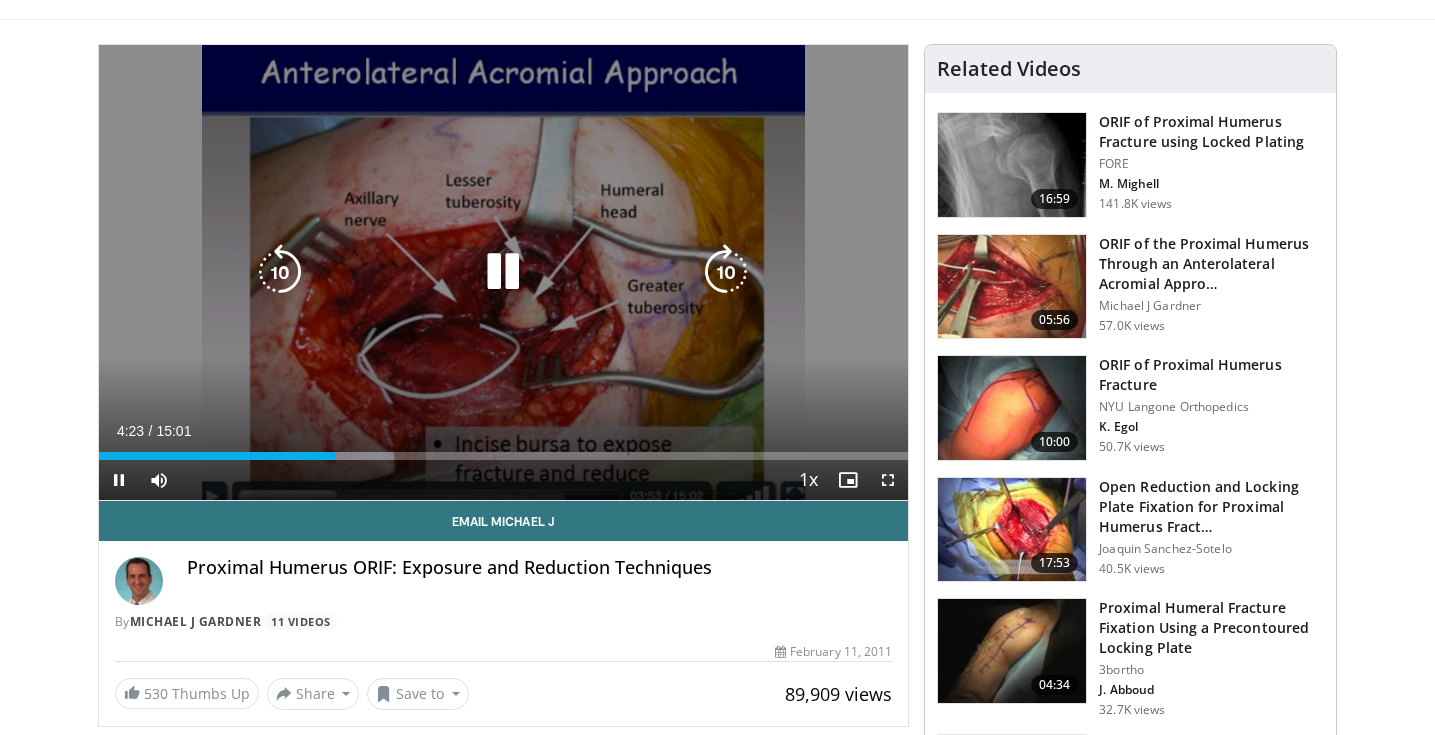 click at bounding box center (726, 272) 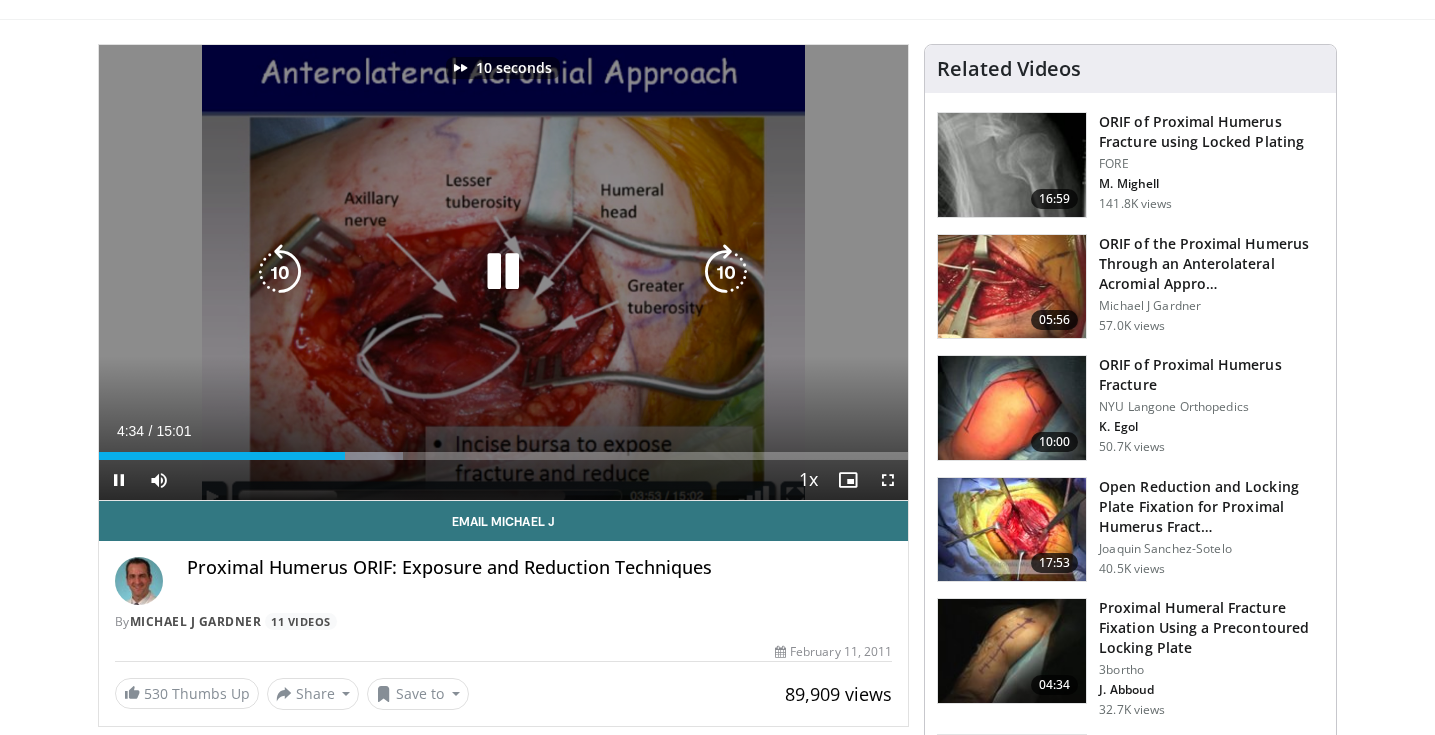 click at bounding box center (726, 272) 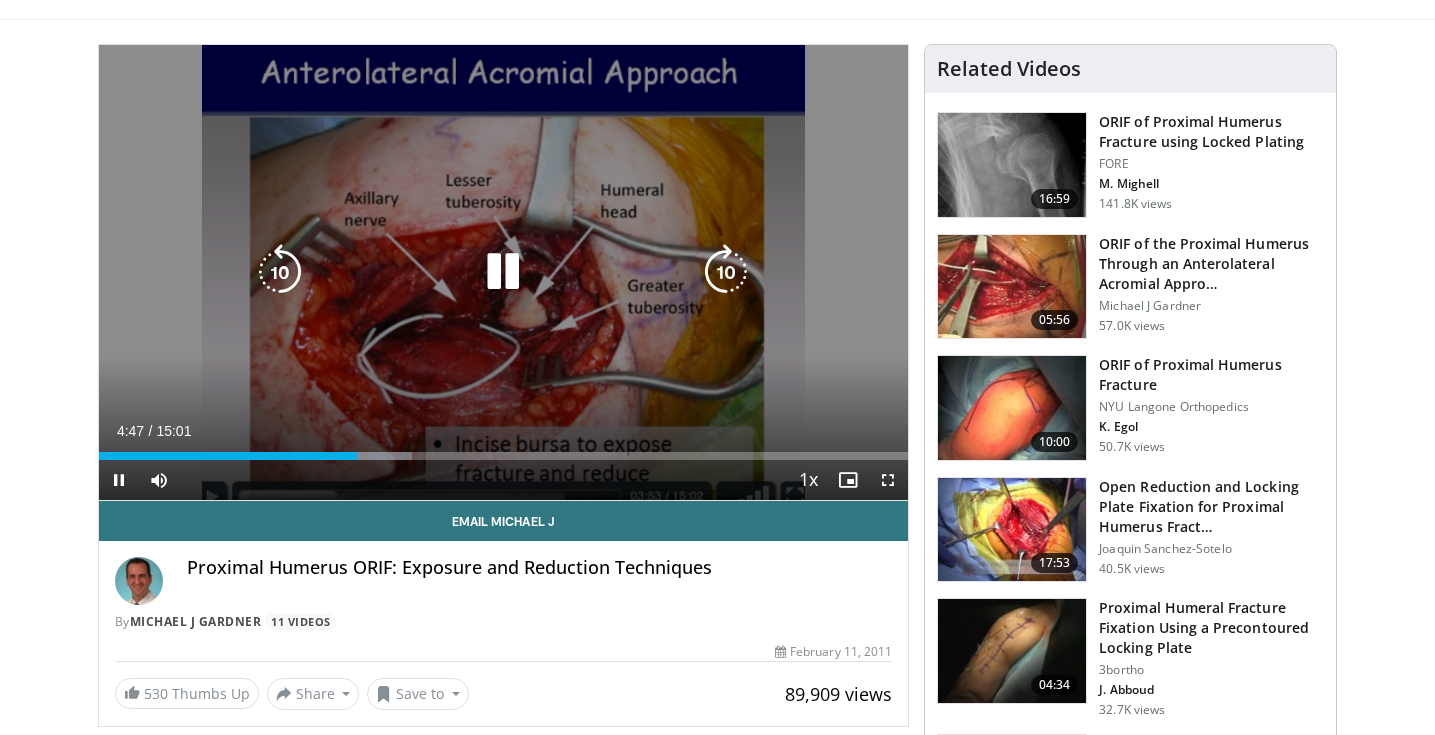 click at bounding box center [726, 272] 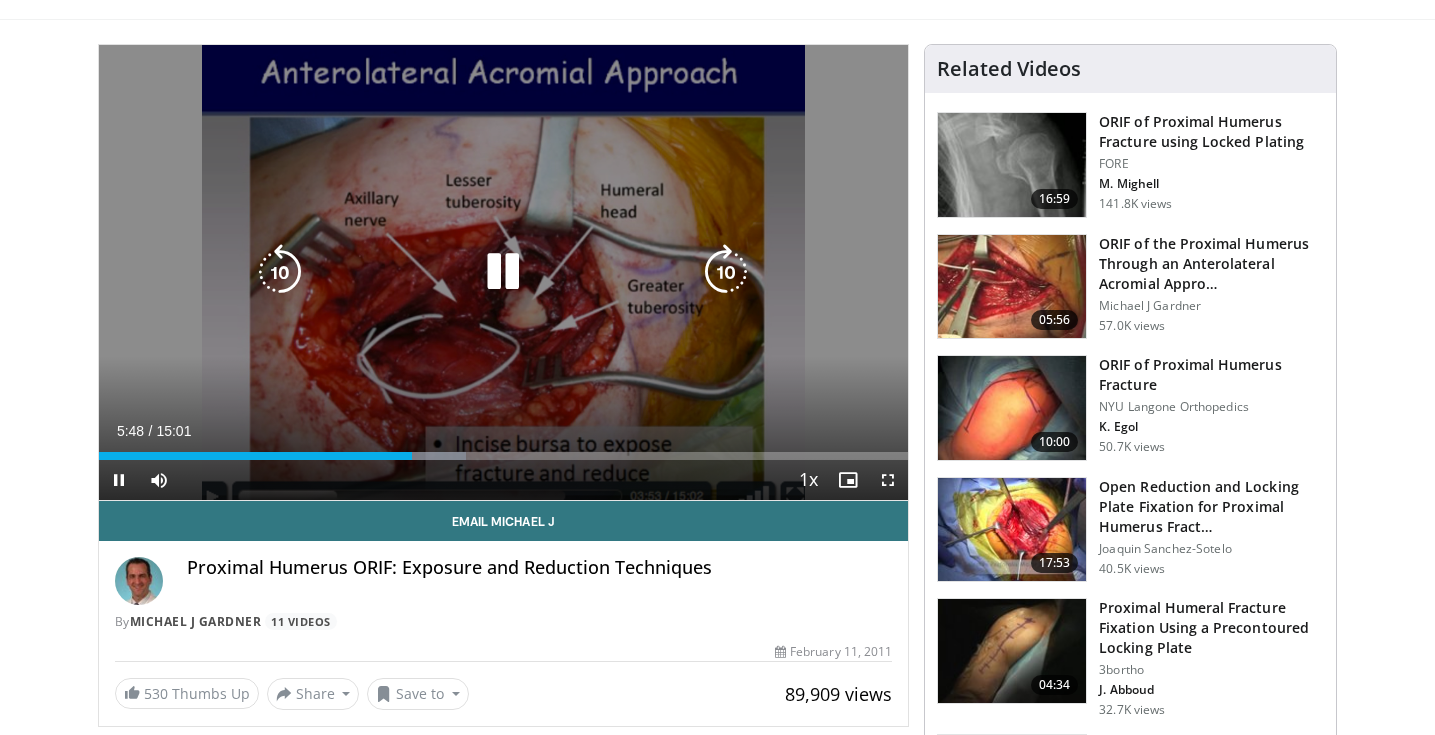 click at bounding box center (280, 272) 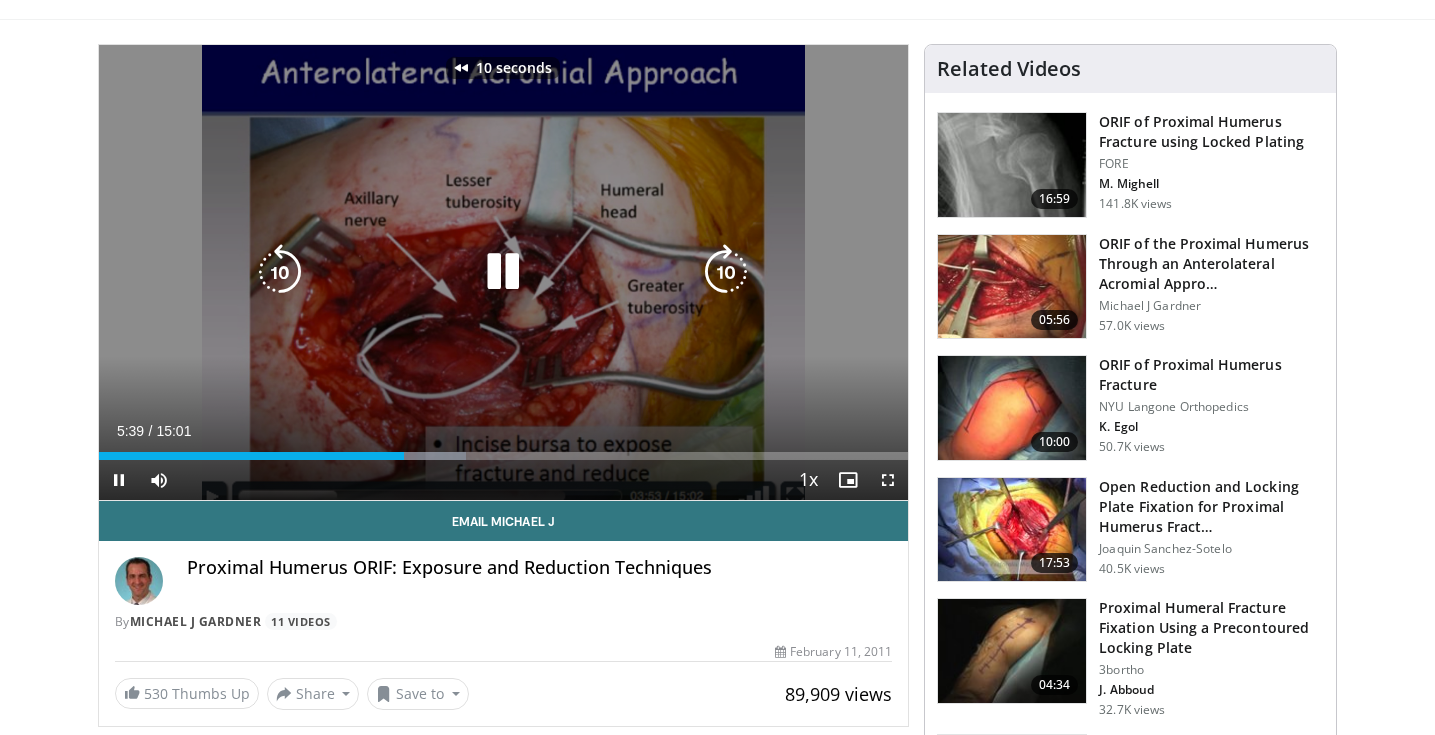 click at bounding box center (280, 272) 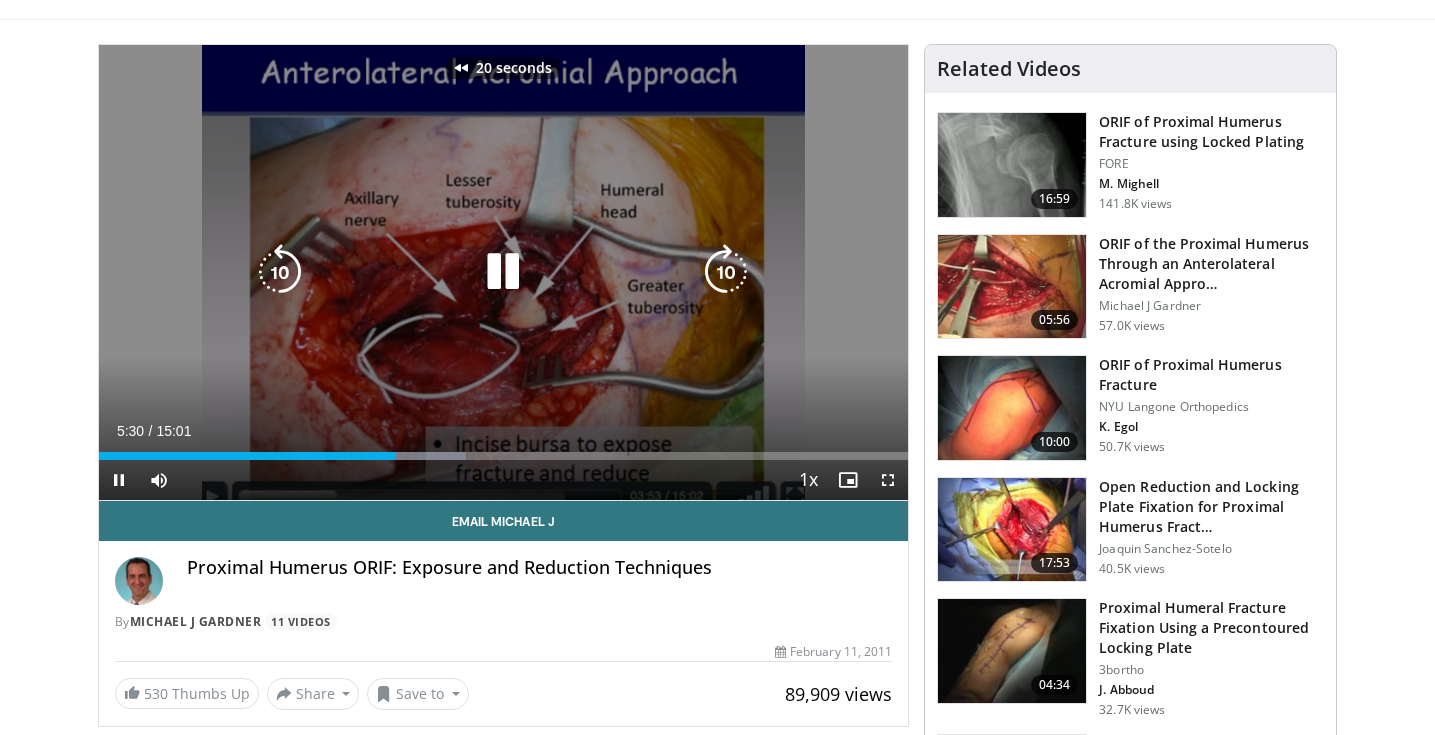 click at bounding box center [280, 272] 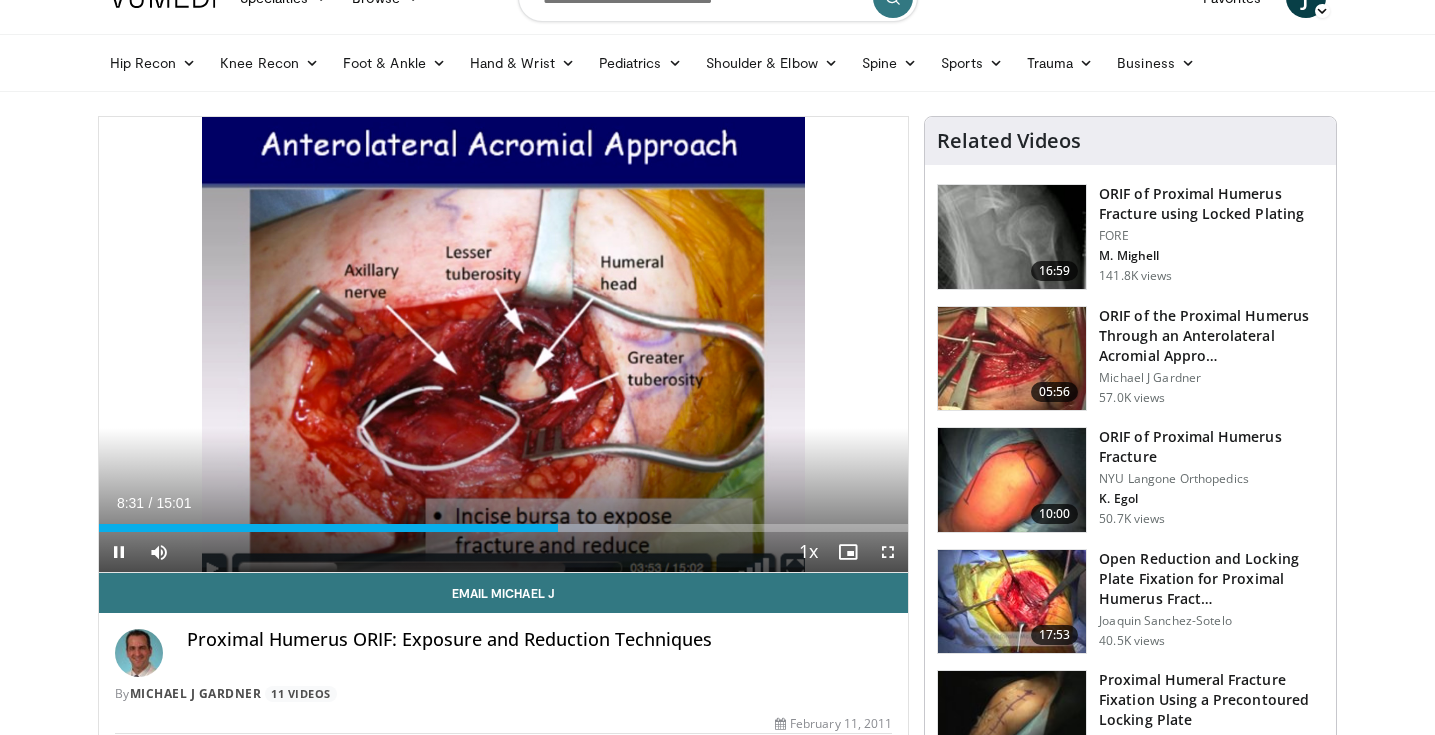 scroll, scrollTop: 40, scrollLeft: 0, axis: vertical 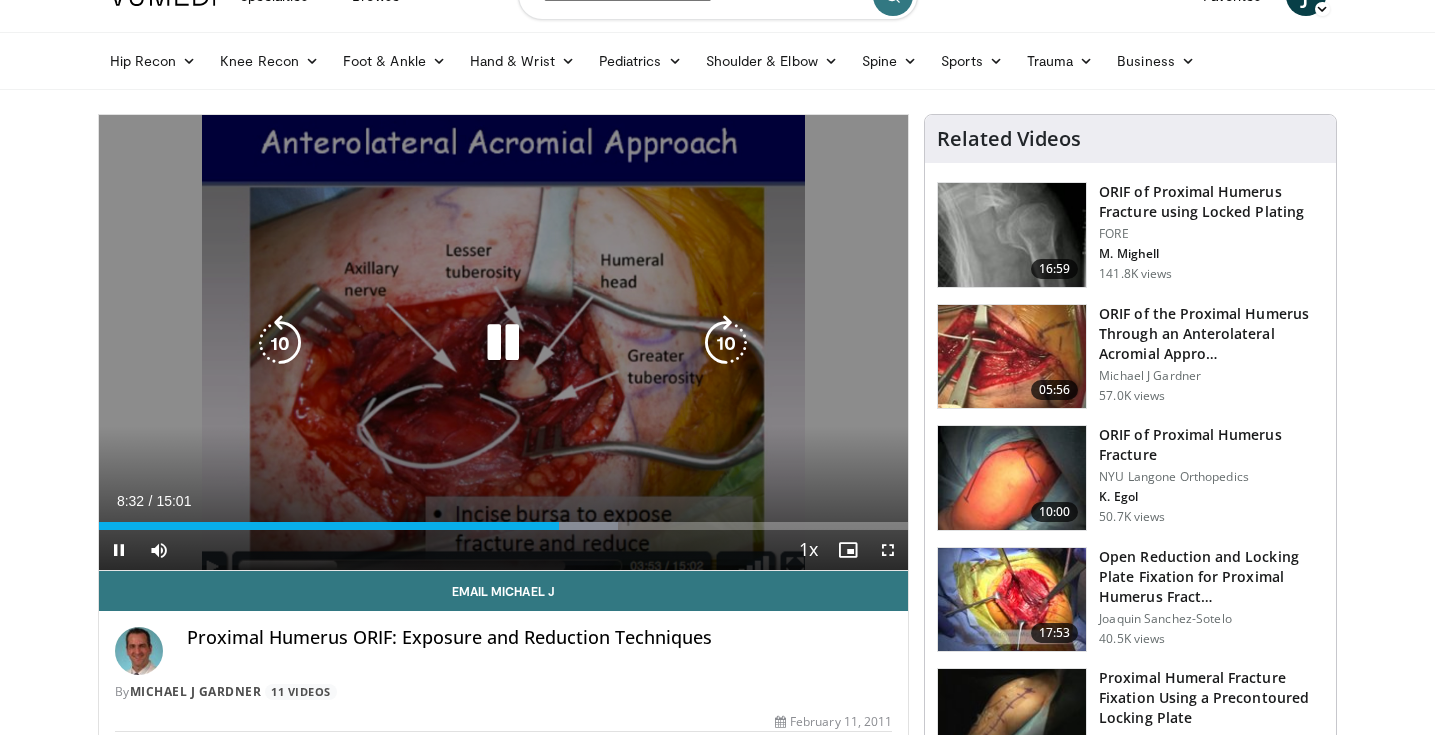 click at bounding box center [726, 343] 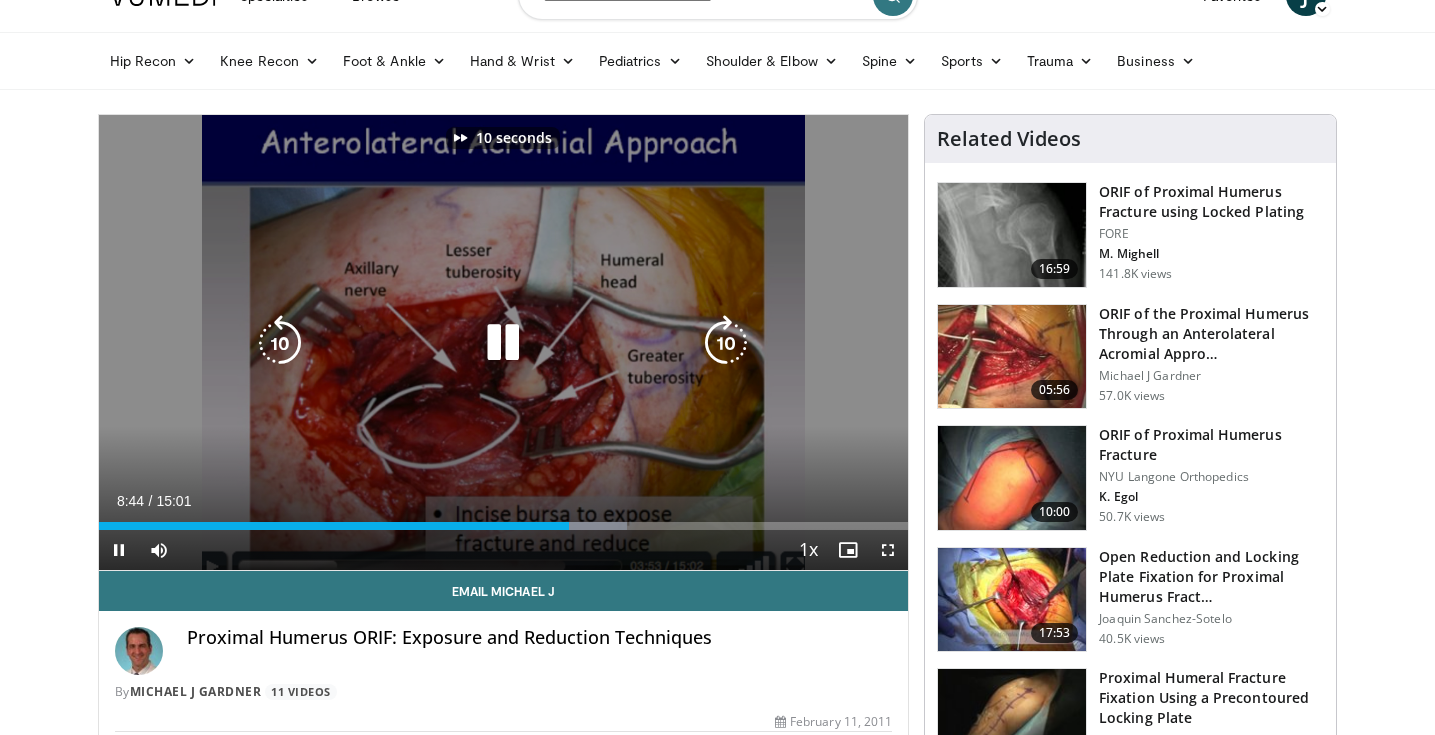 click at bounding box center (726, 343) 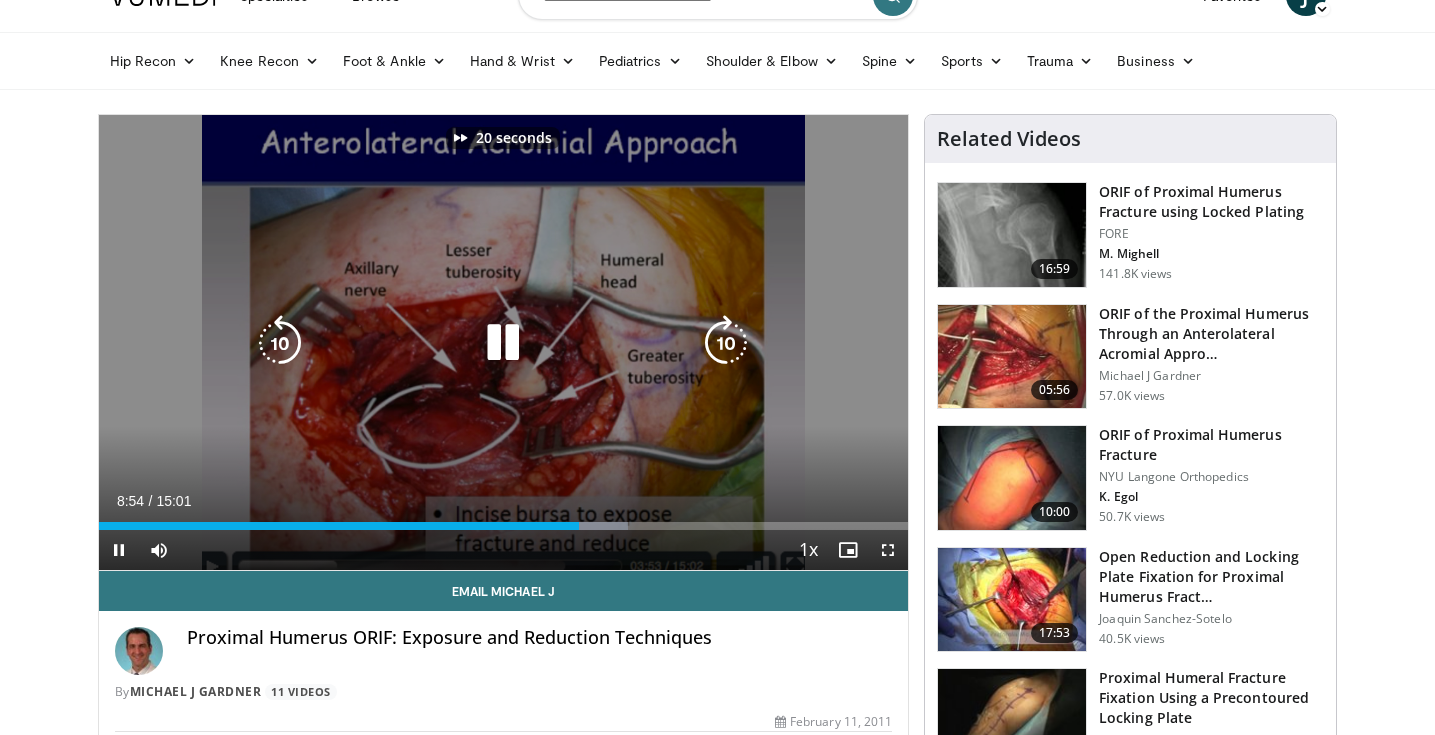 click at bounding box center (726, 343) 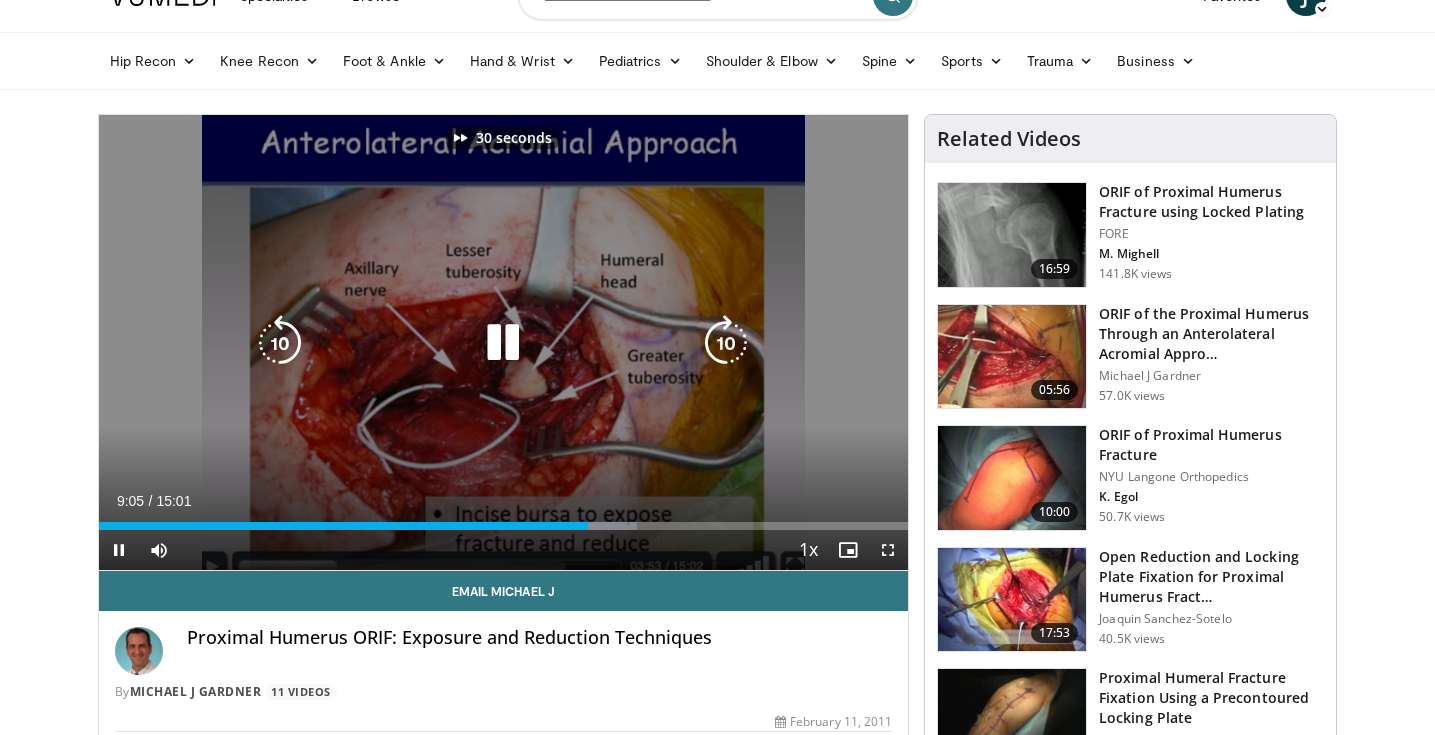 click at bounding box center [726, 343] 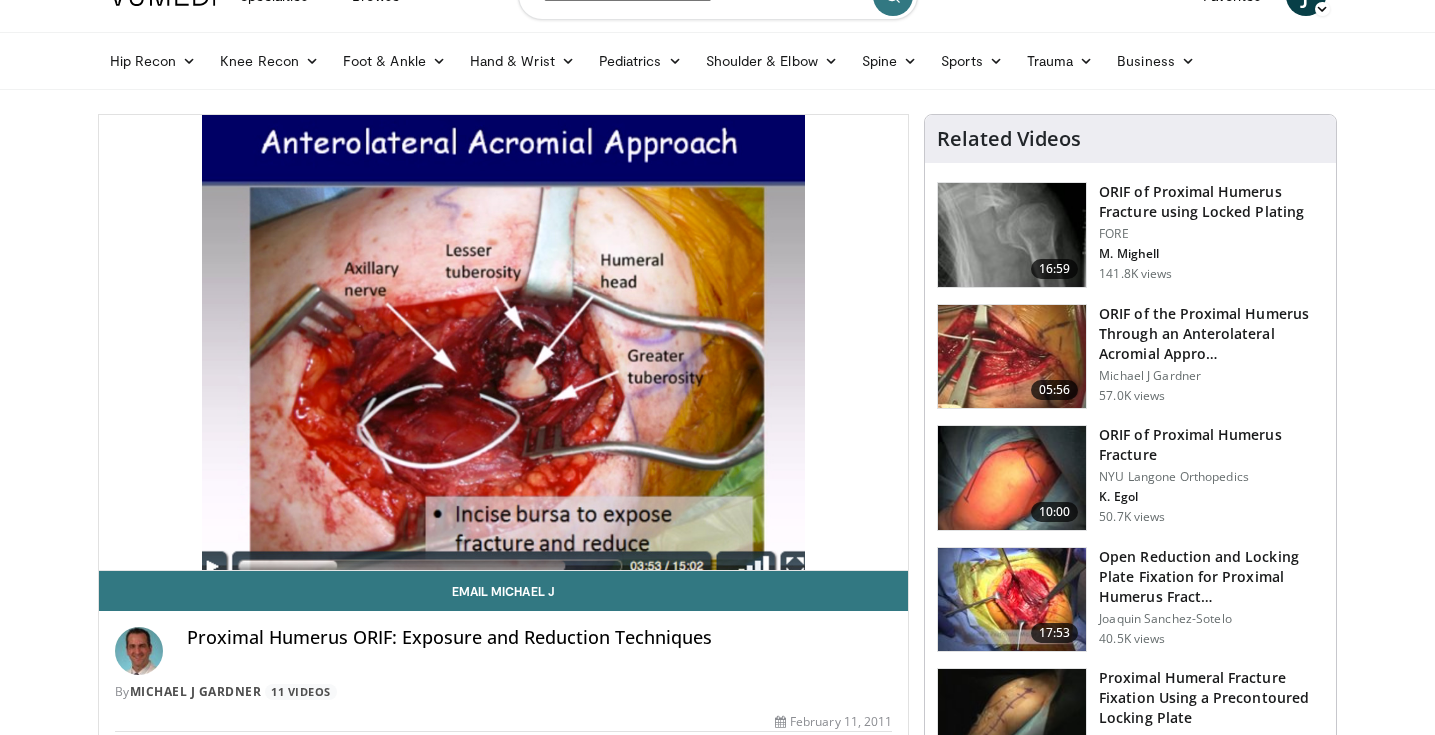 click on "40 seconds
Tap to unmute" at bounding box center [504, 342] 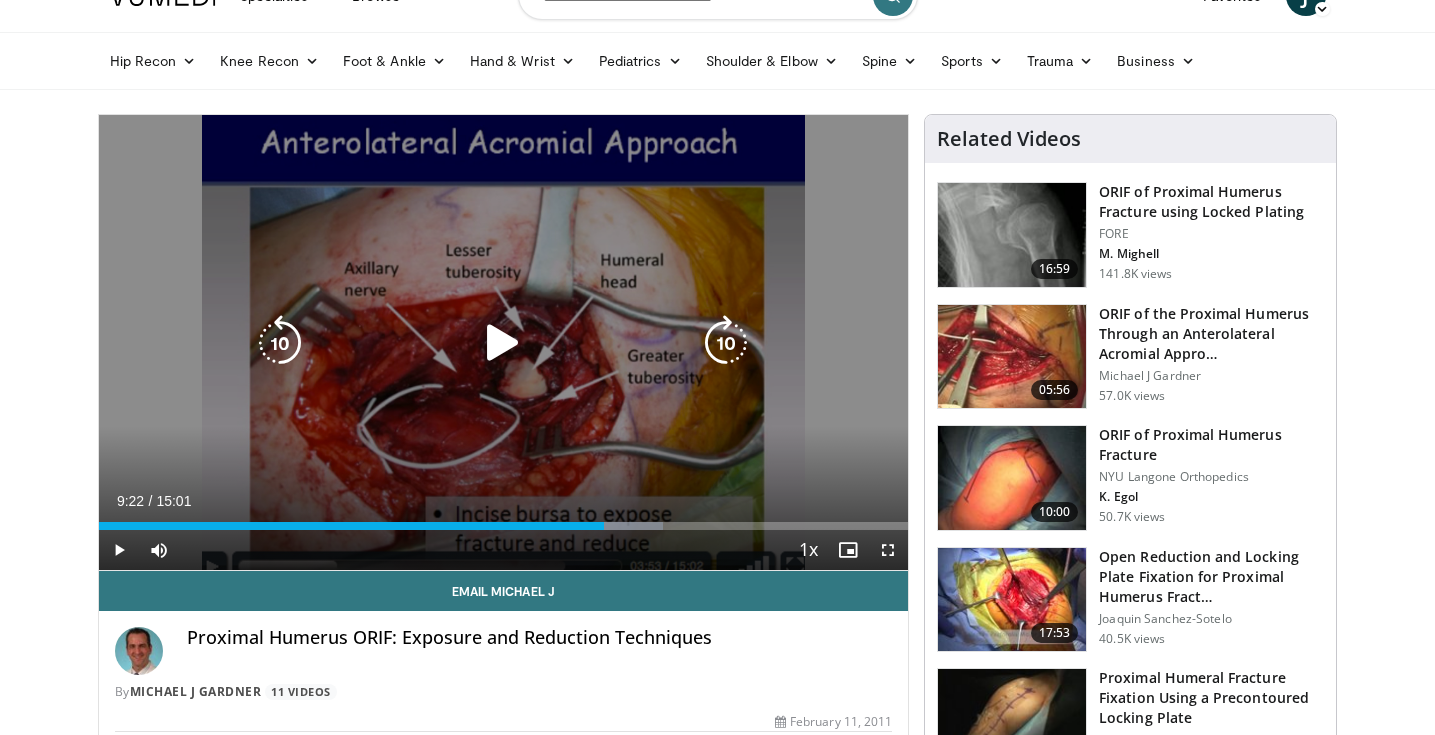 click at bounding box center (503, 343) 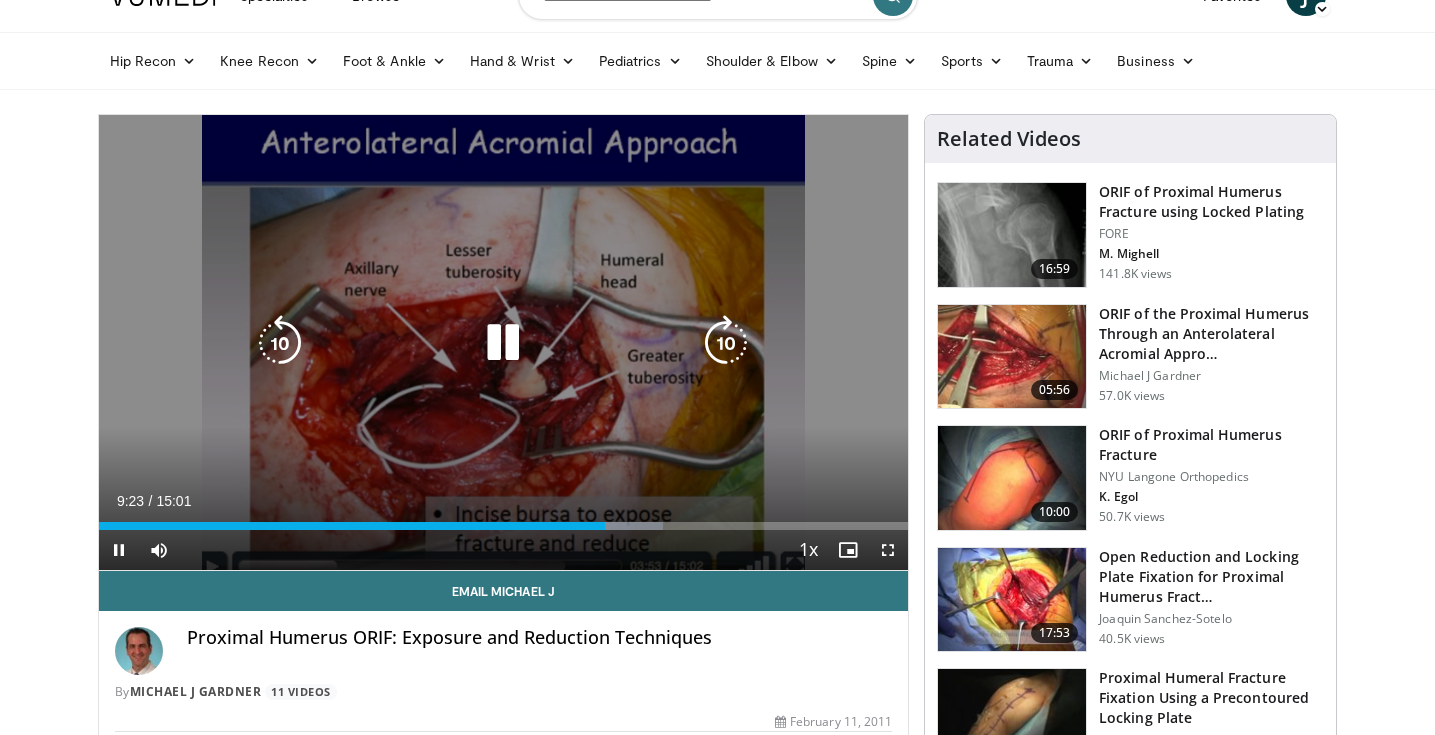 click at bounding box center (726, 343) 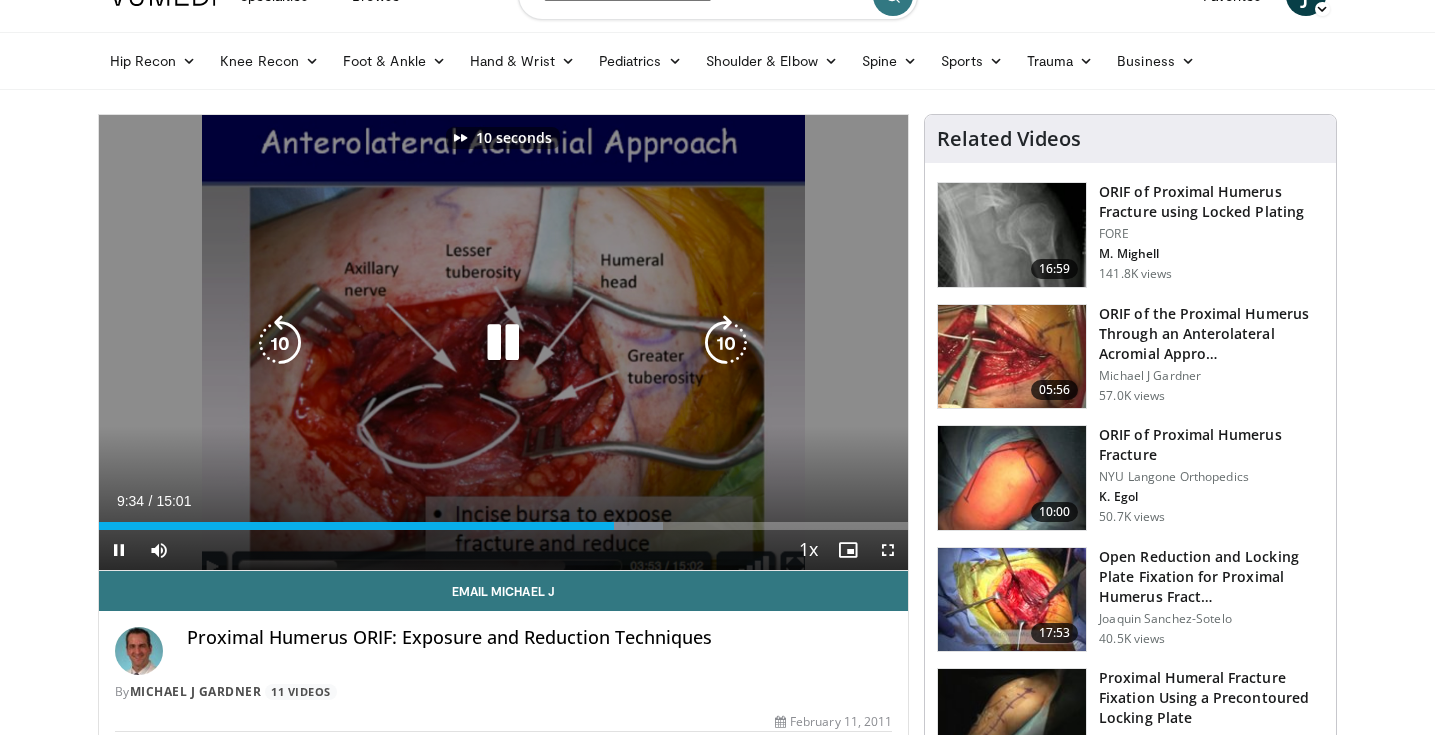 click at bounding box center [726, 343] 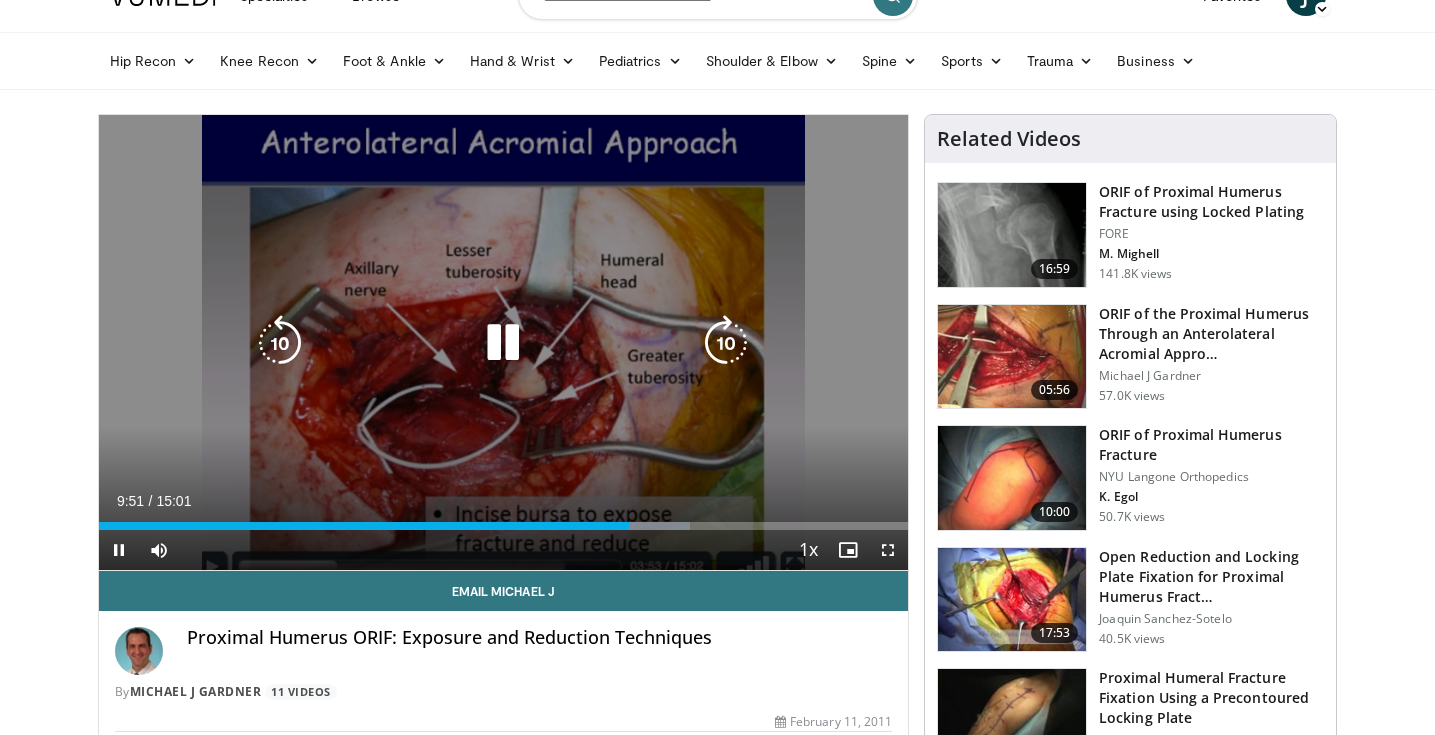 click at bounding box center [726, 343] 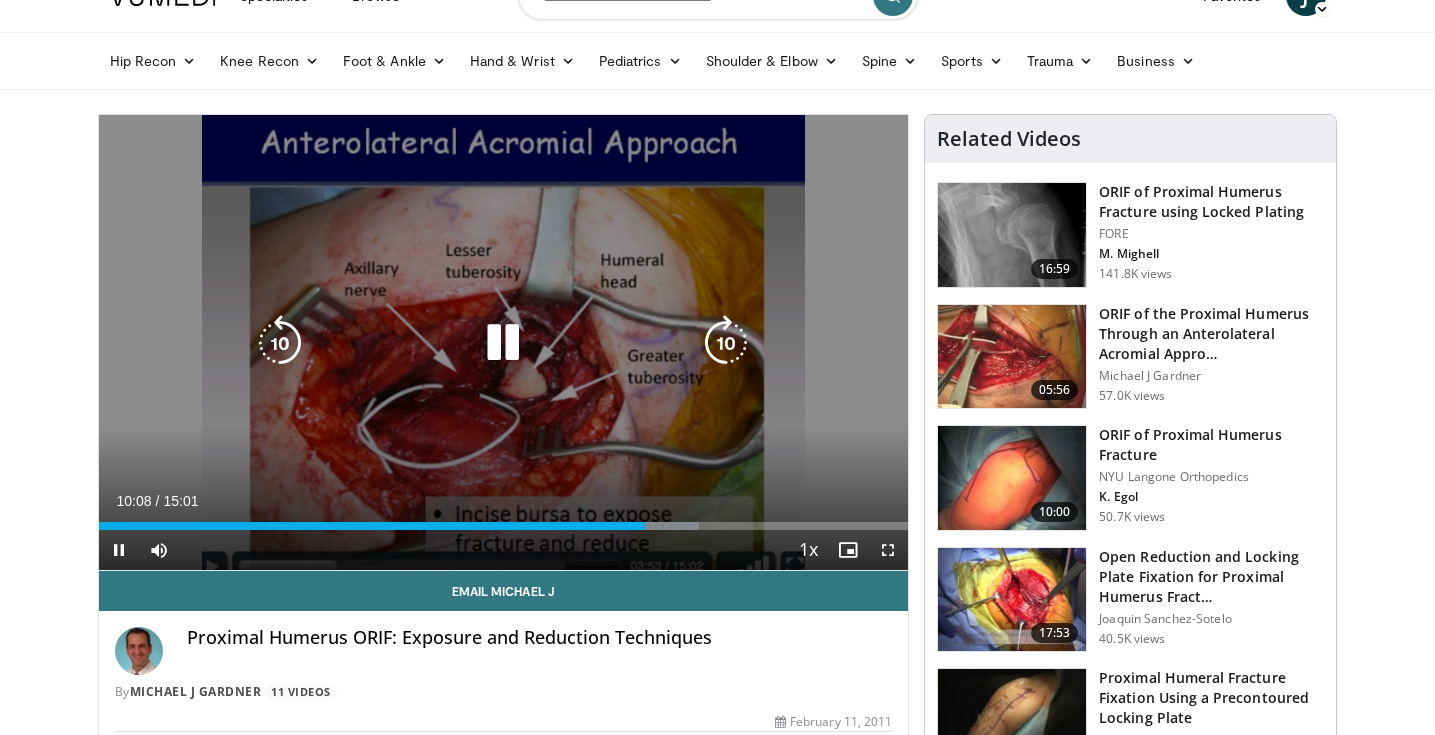 click at bounding box center (726, 343) 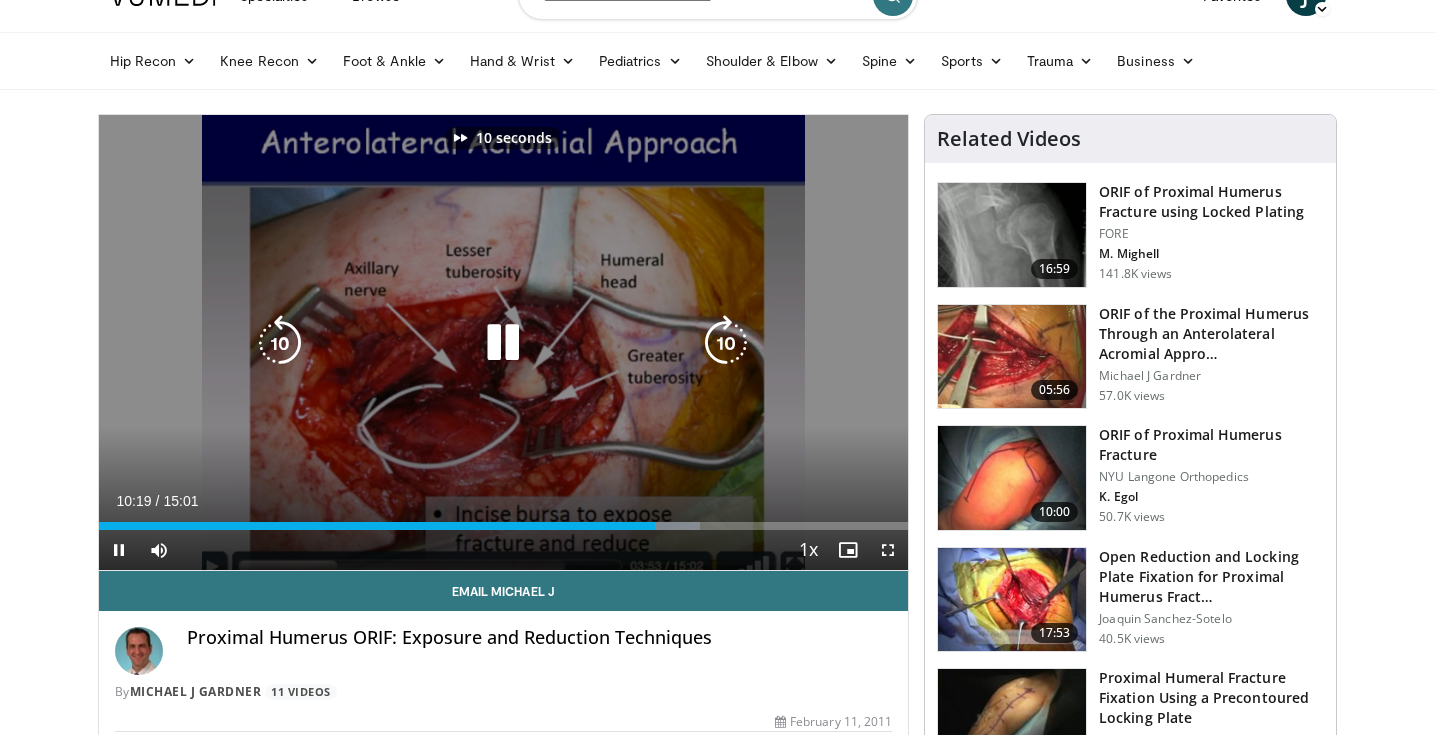 click at bounding box center [726, 343] 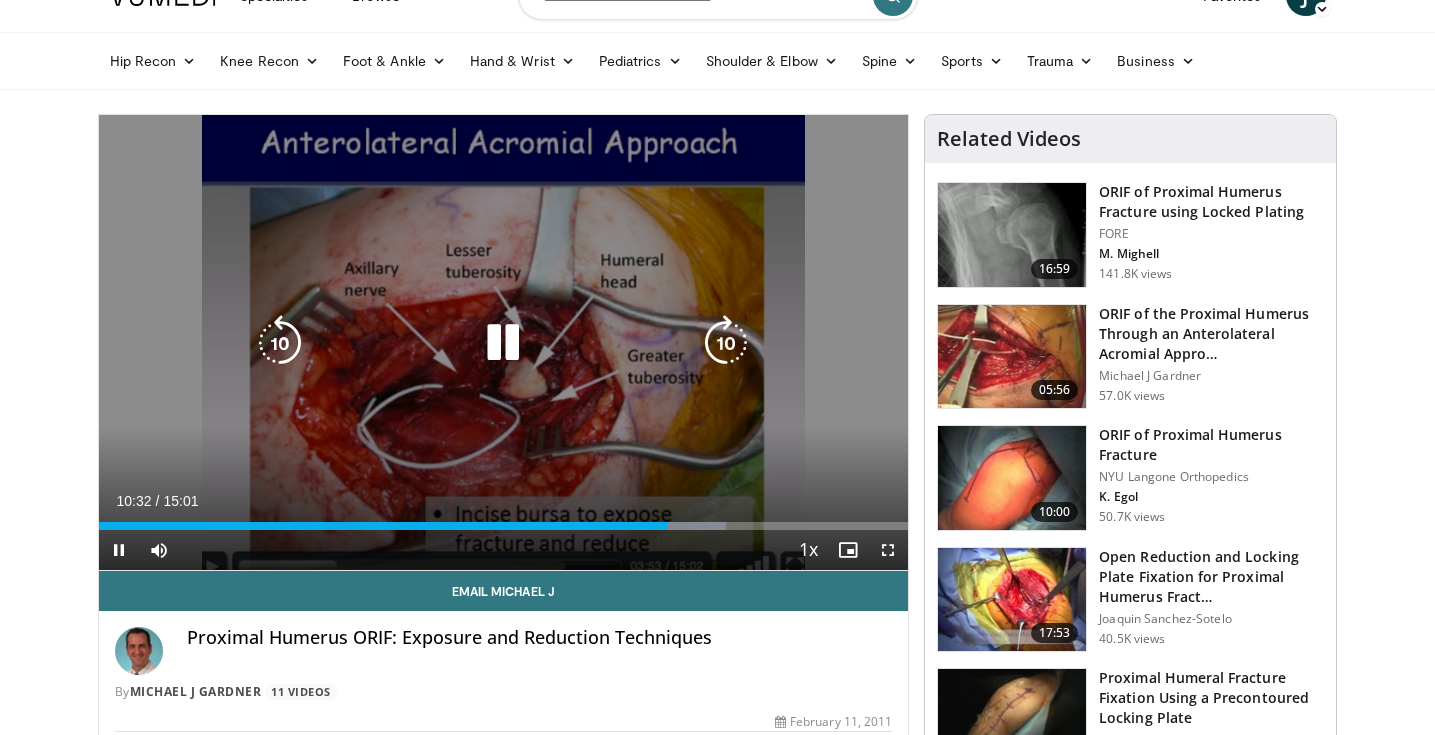 click at bounding box center (503, 343) 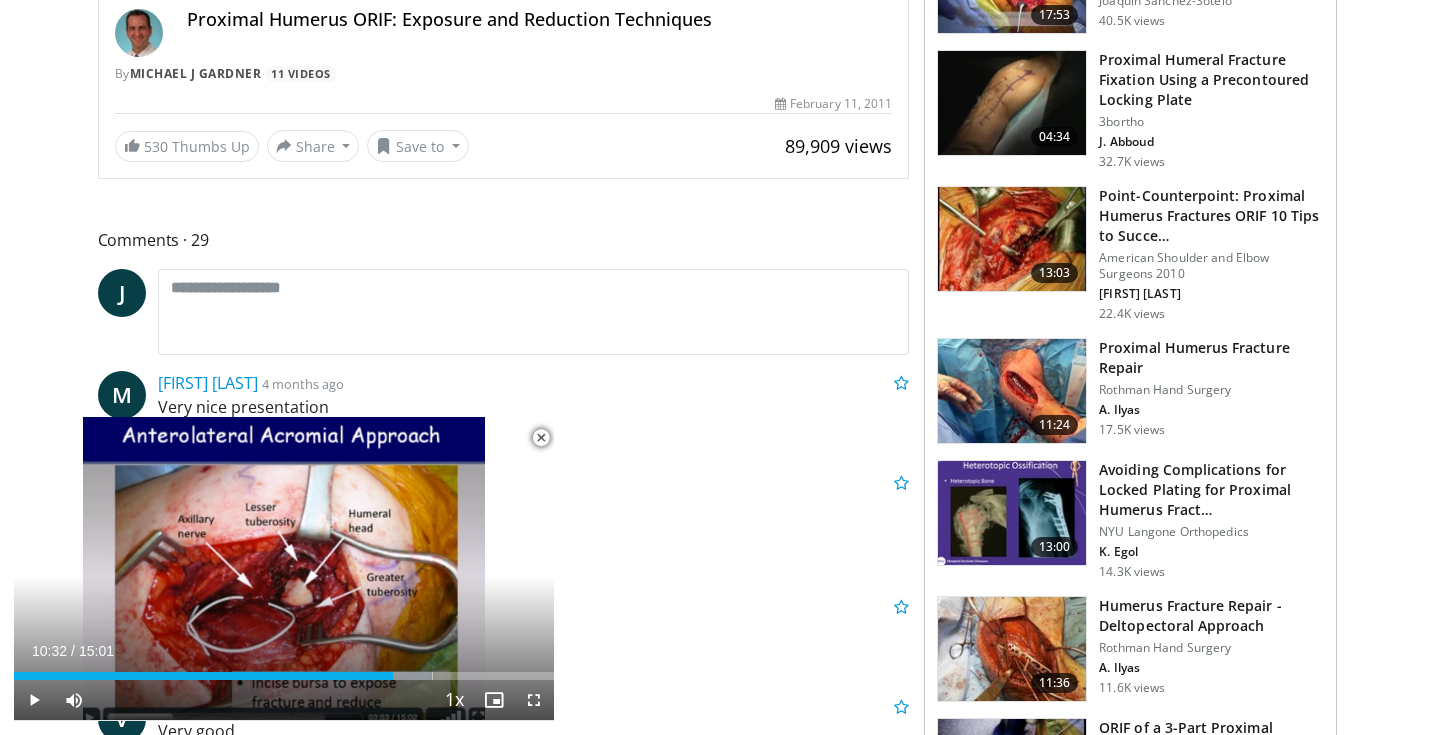 scroll, scrollTop: 669, scrollLeft: 0, axis: vertical 